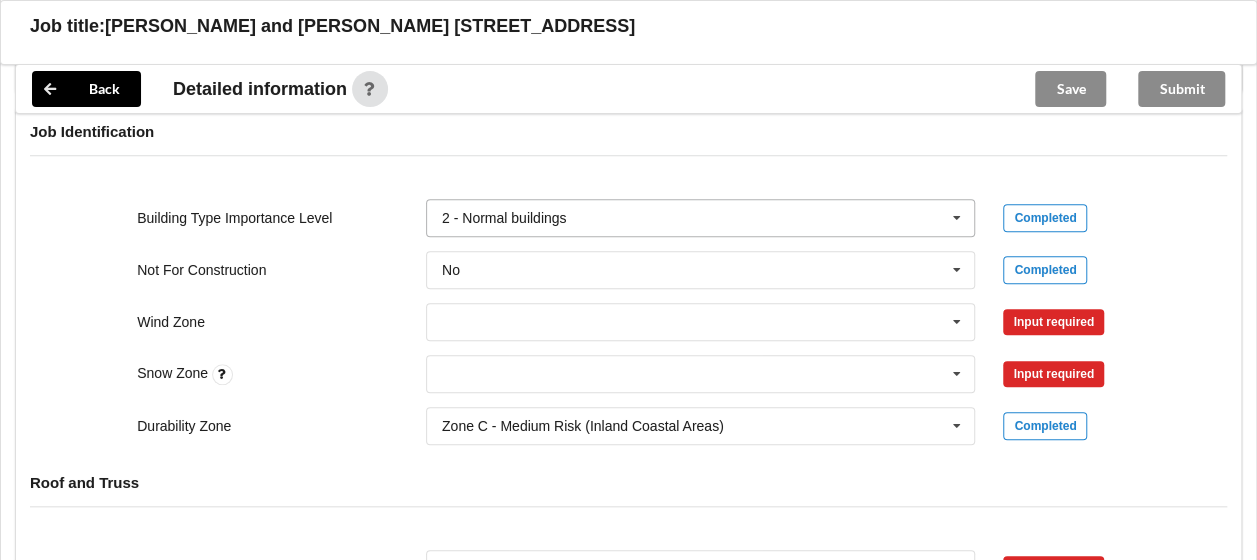 scroll, scrollTop: 799, scrollLeft: 0, axis: vertical 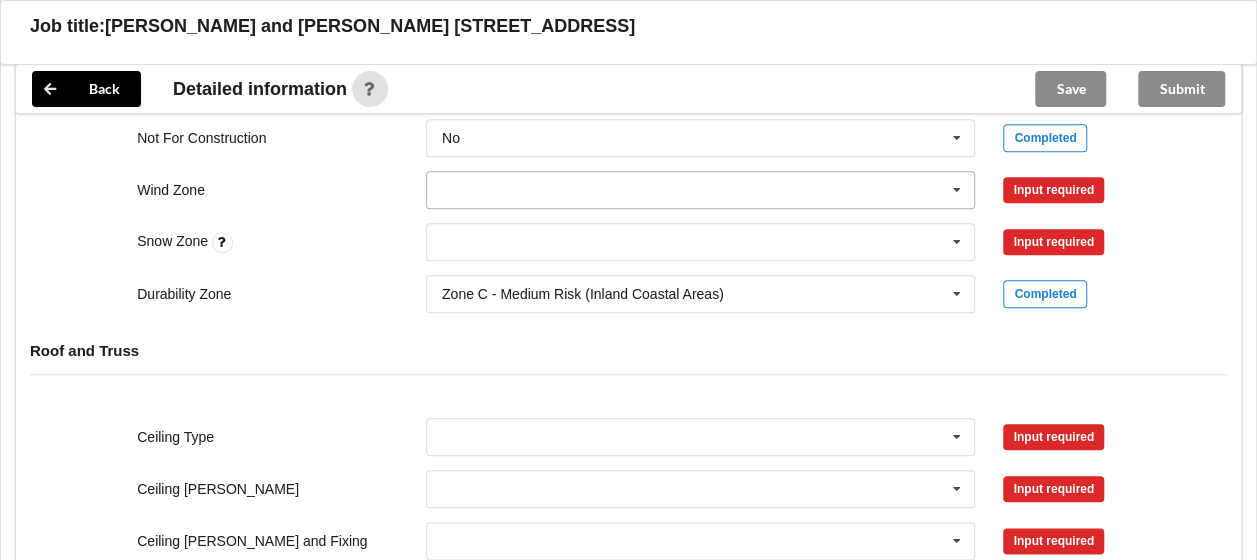 click at bounding box center (957, 190) 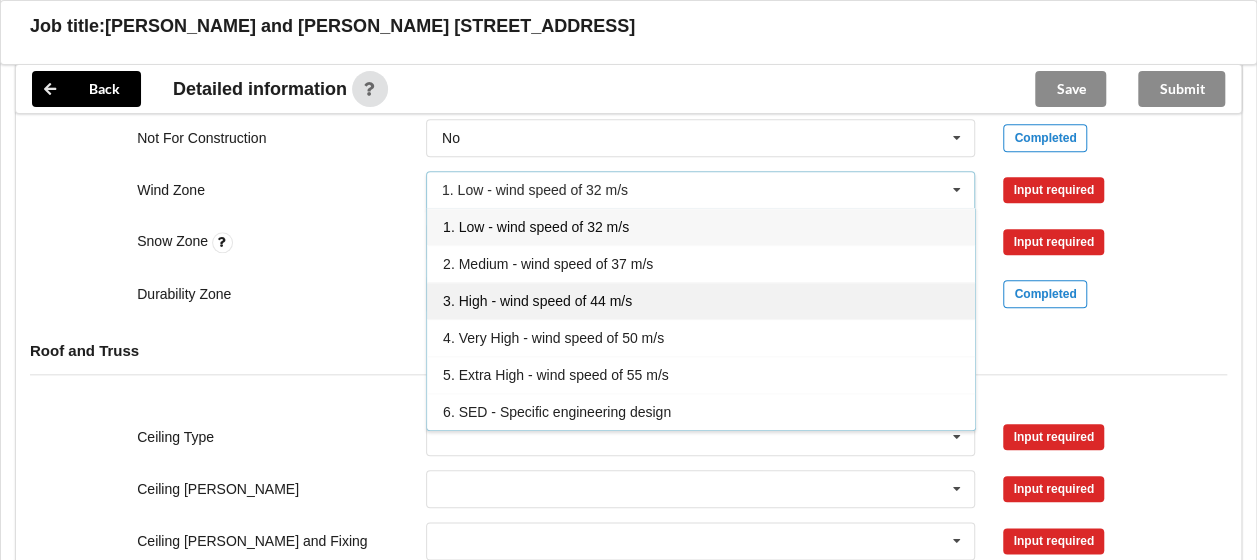 click on "3. High - wind speed of 44 m/s" at bounding box center [537, 301] 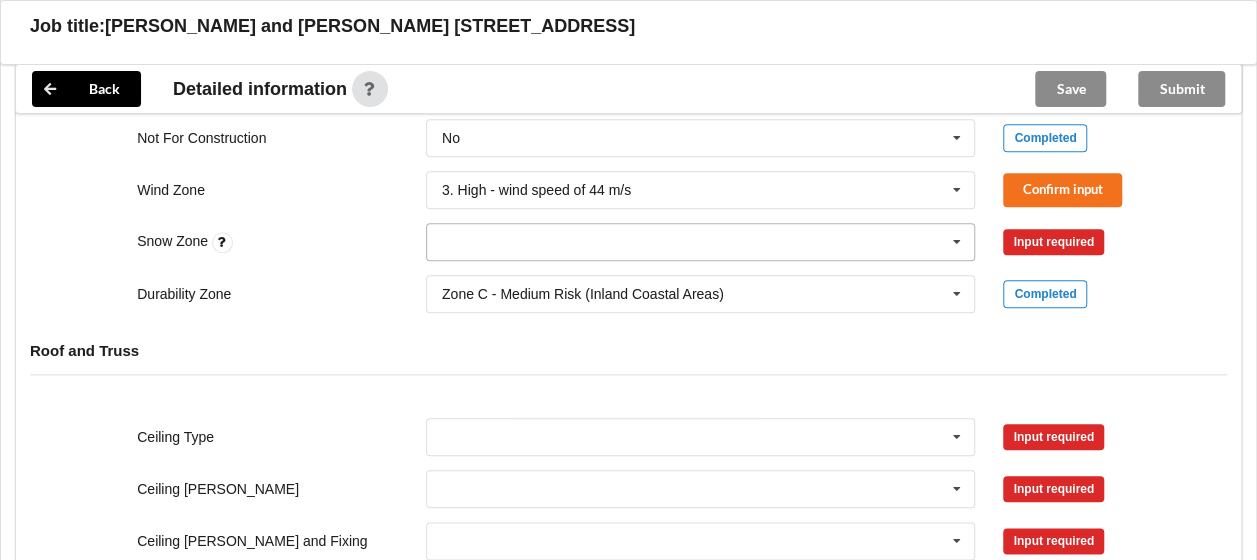 click at bounding box center [702, 242] 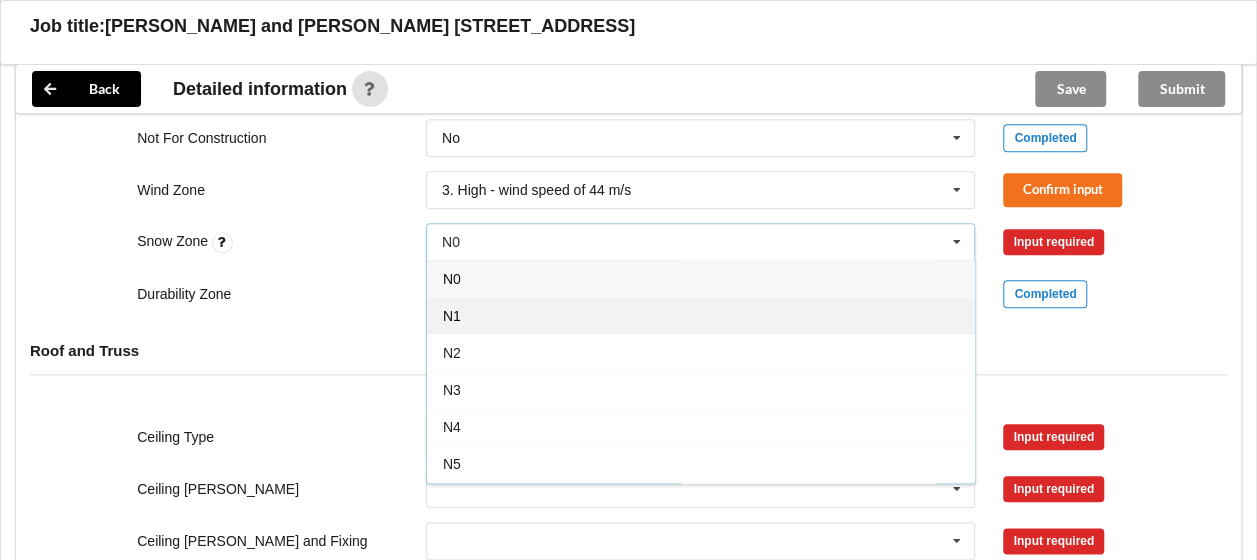 click on "N1" at bounding box center (701, 315) 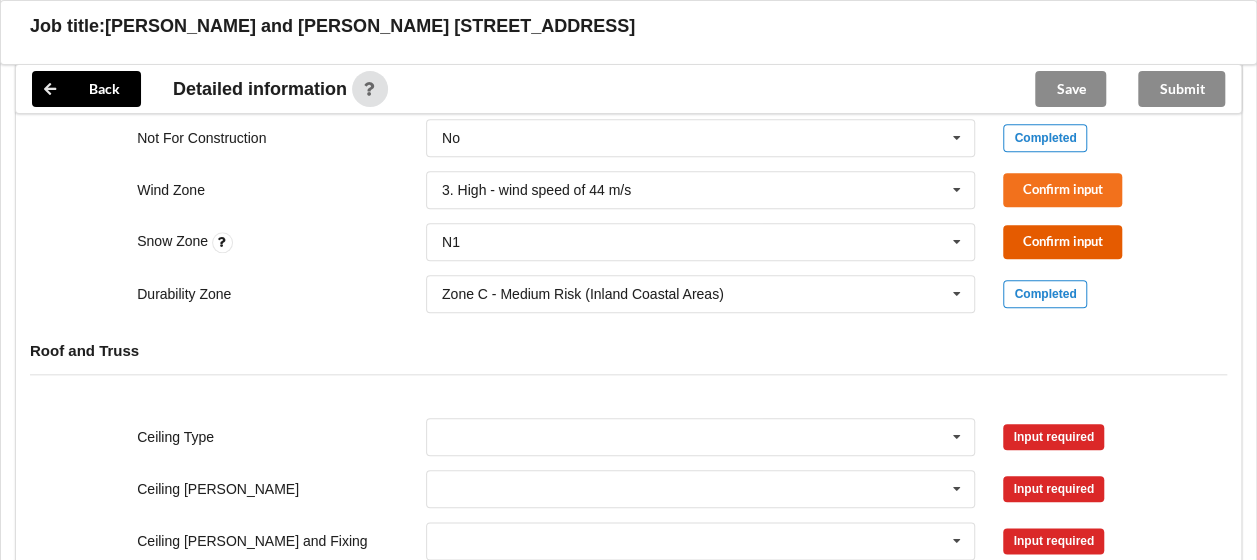 click on "Confirm input" at bounding box center (1062, 241) 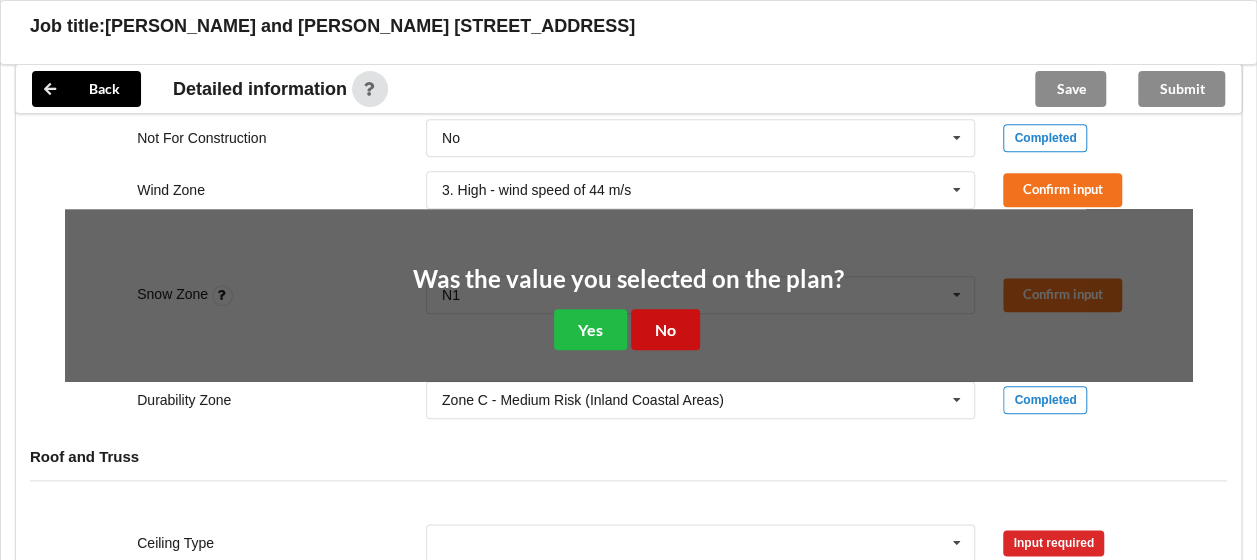 drag, startPoint x: 680, startPoint y: 322, endPoint x: 698, endPoint y: 312, distance: 20.59126 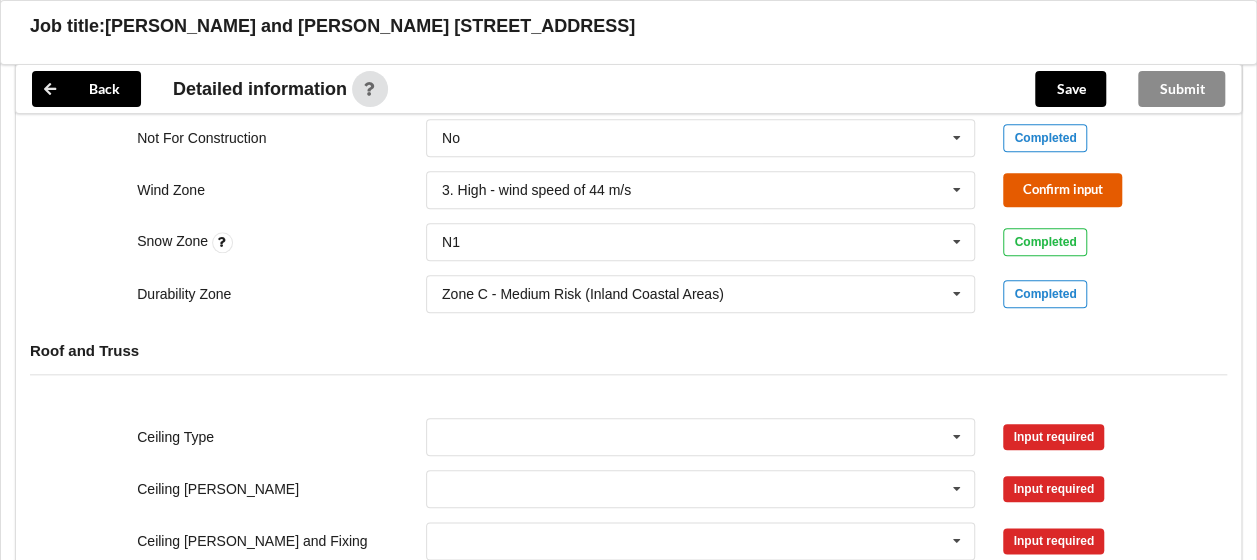 click on "Confirm input" at bounding box center [1062, 189] 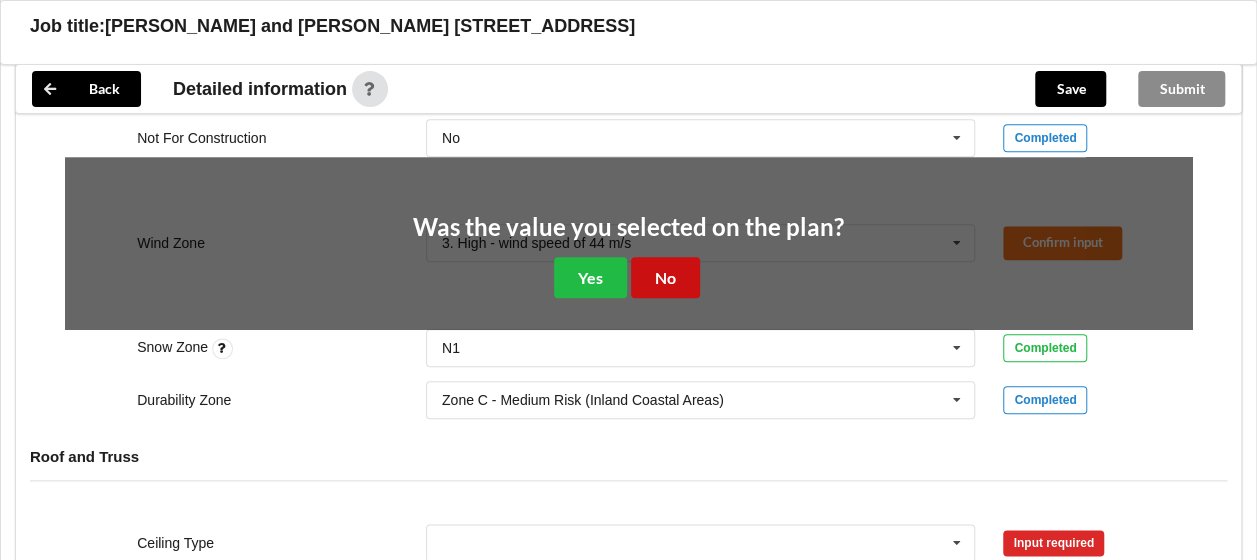 click on "No" at bounding box center (665, 277) 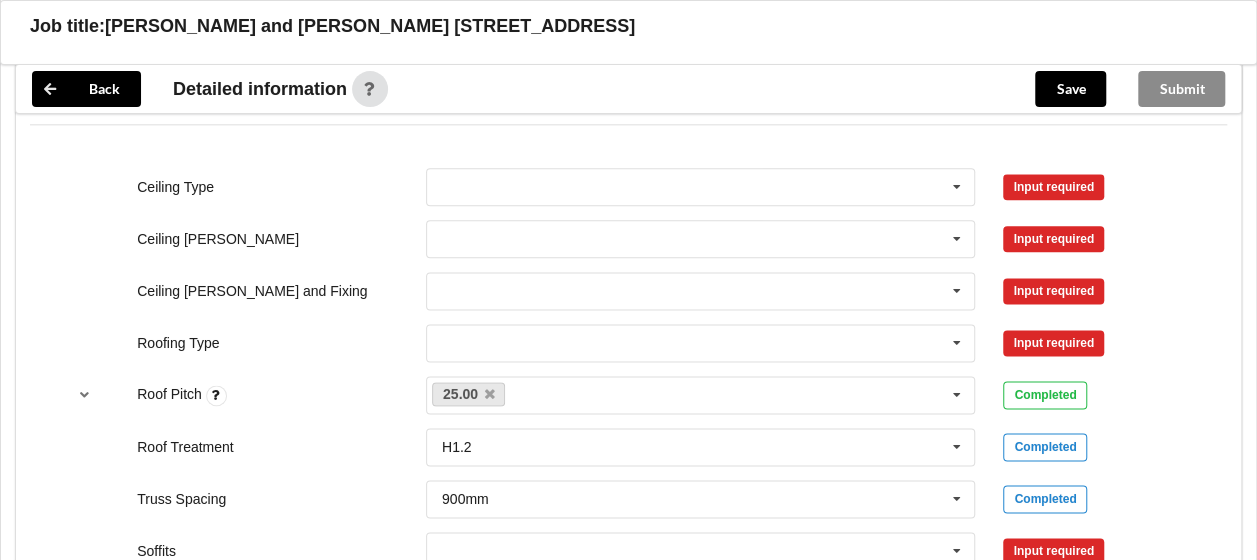 scroll, scrollTop: 1200, scrollLeft: 0, axis: vertical 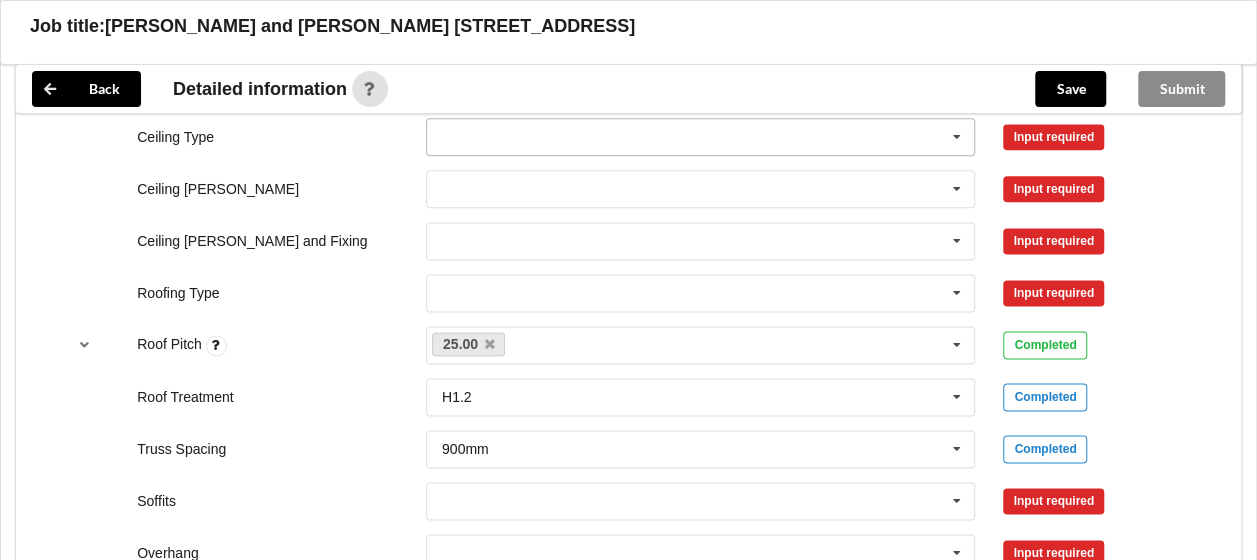 click at bounding box center (957, 137) 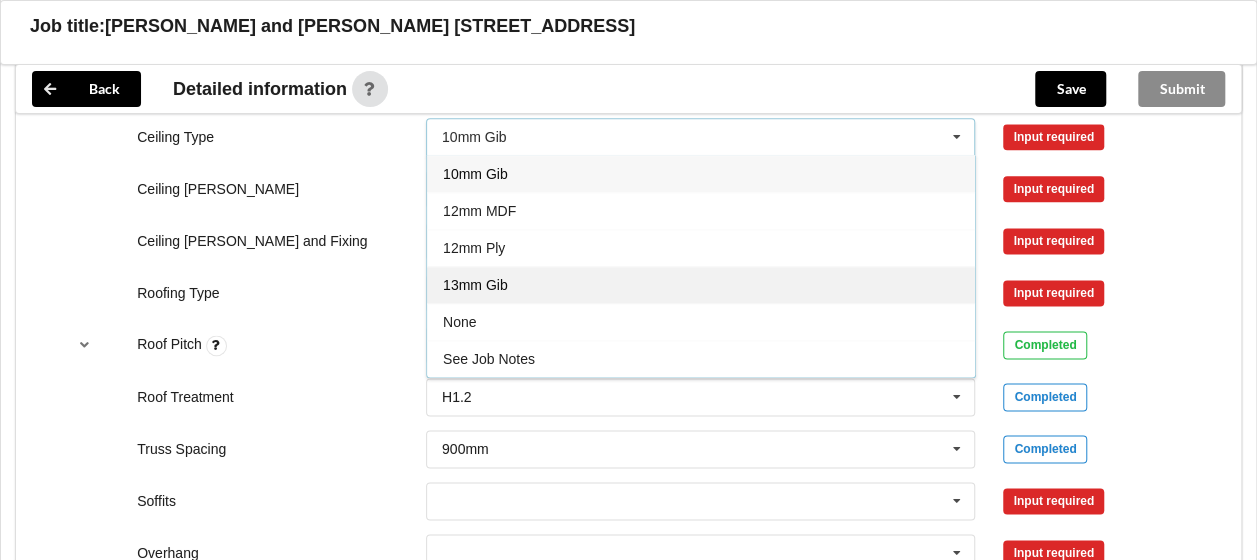 click on "13mm Gib" at bounding box center (475, 285) 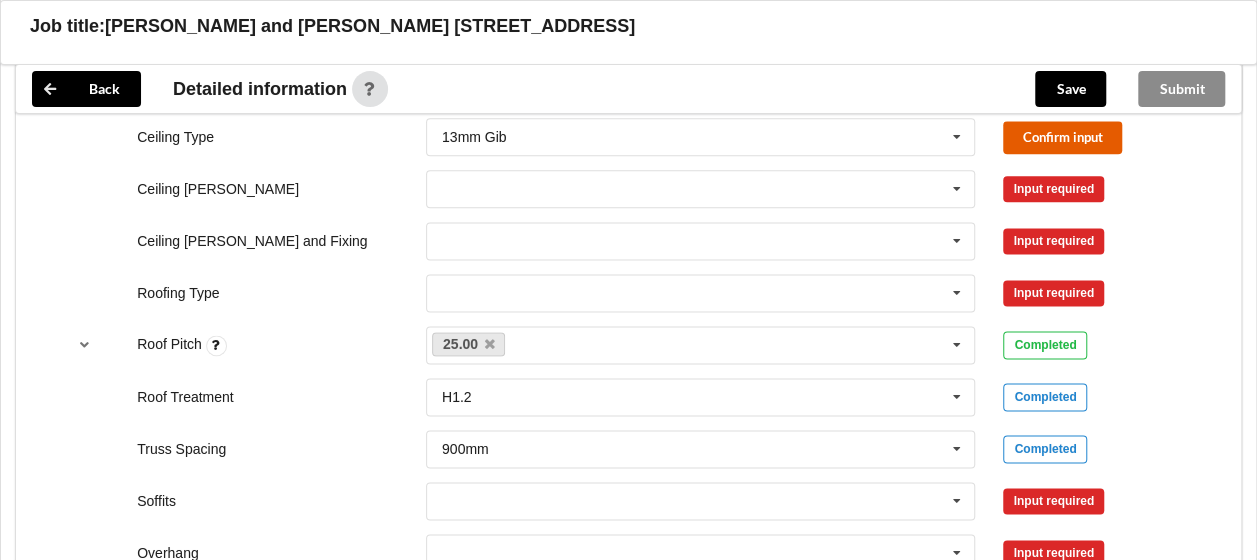 click on "Confirm input" at bounding box center [1062, 137] 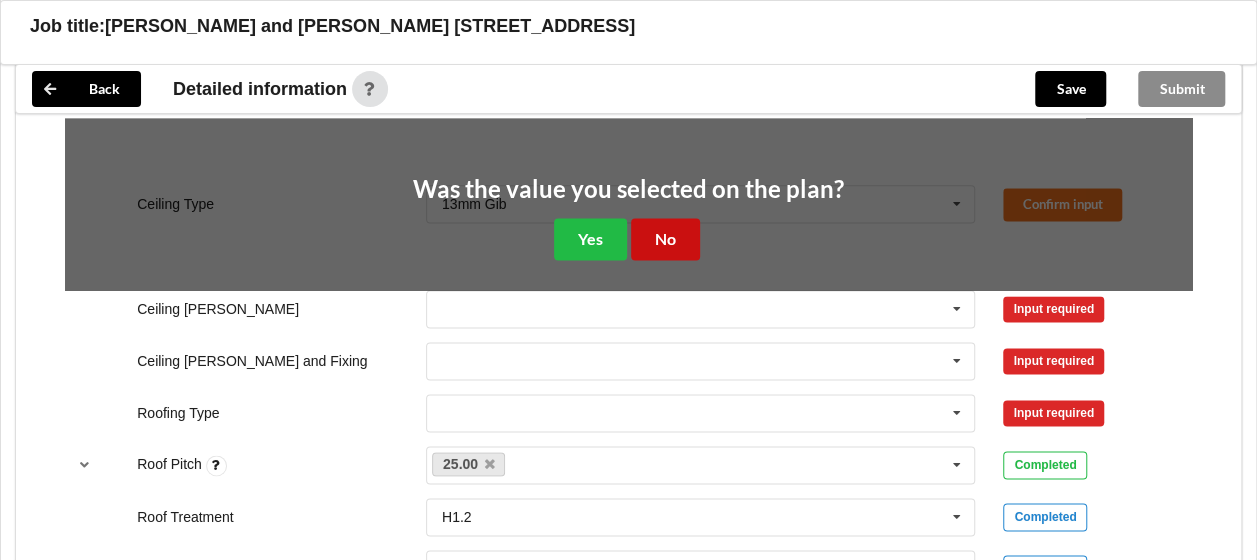 click on "No" at bounding box center [665, 238] 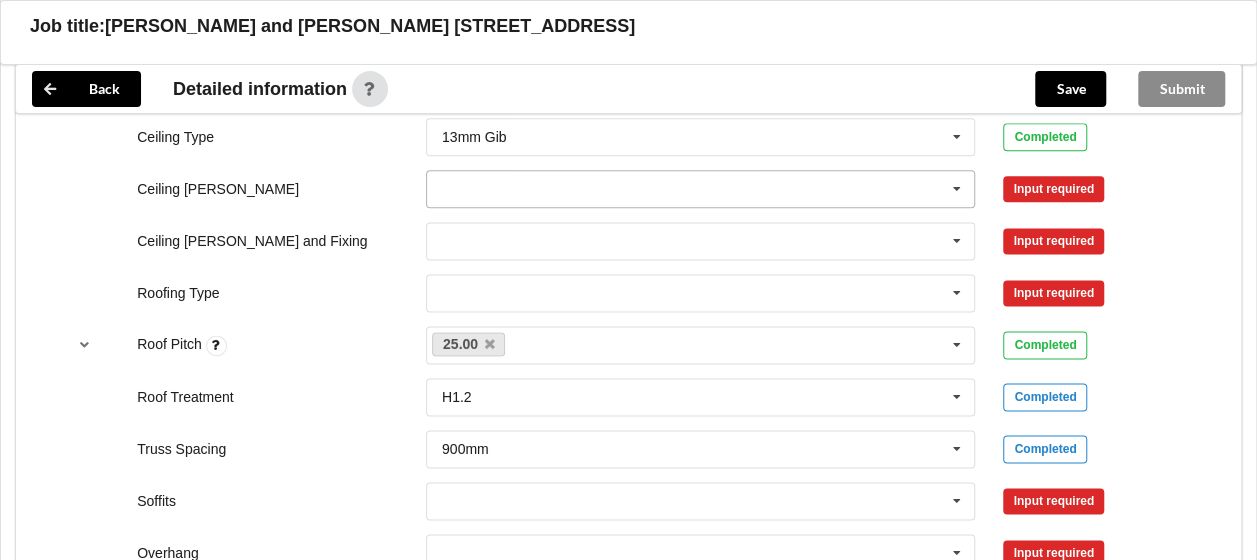 click at bounding box center (957, 189) 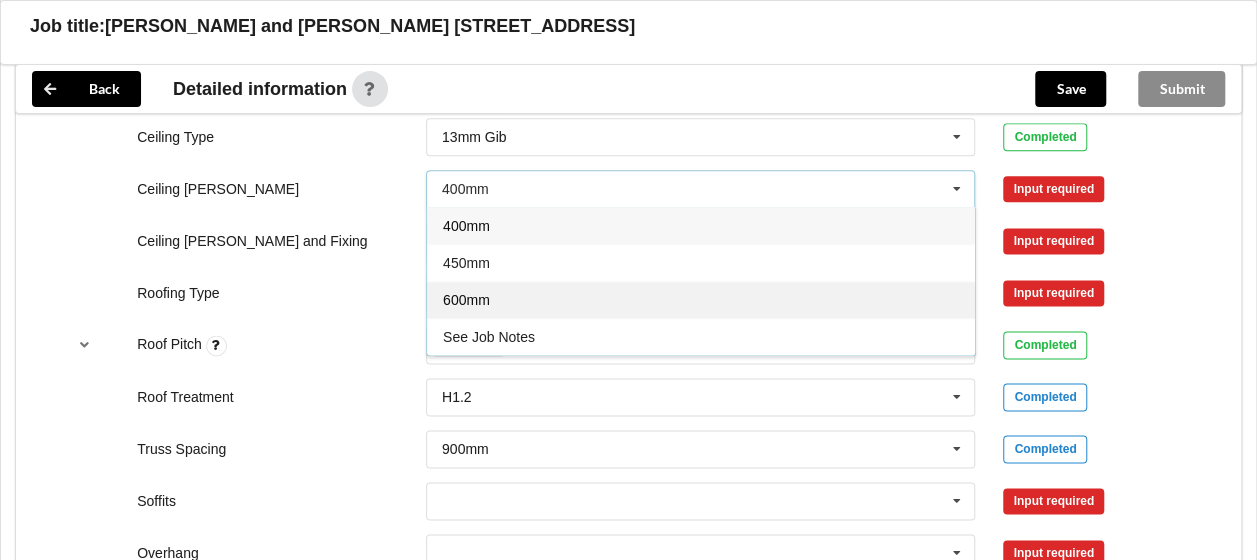 click on "600mm" at bounding box center [701, 299] 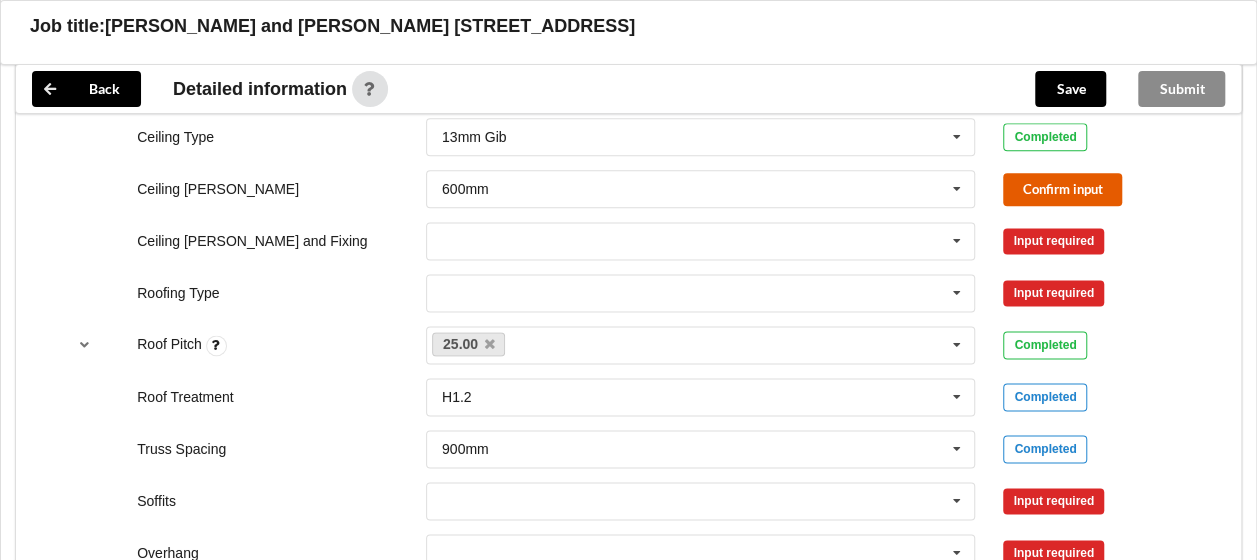 click on "Confirm input" at bounding box center (1062, 189) 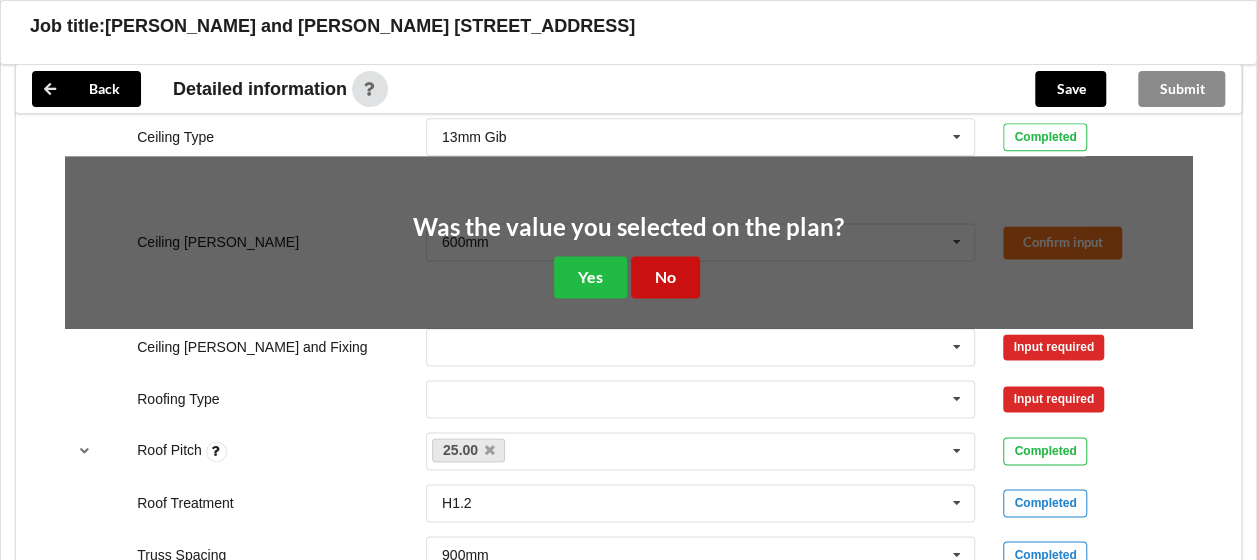 click on "No" at bounding box center [665, 276] 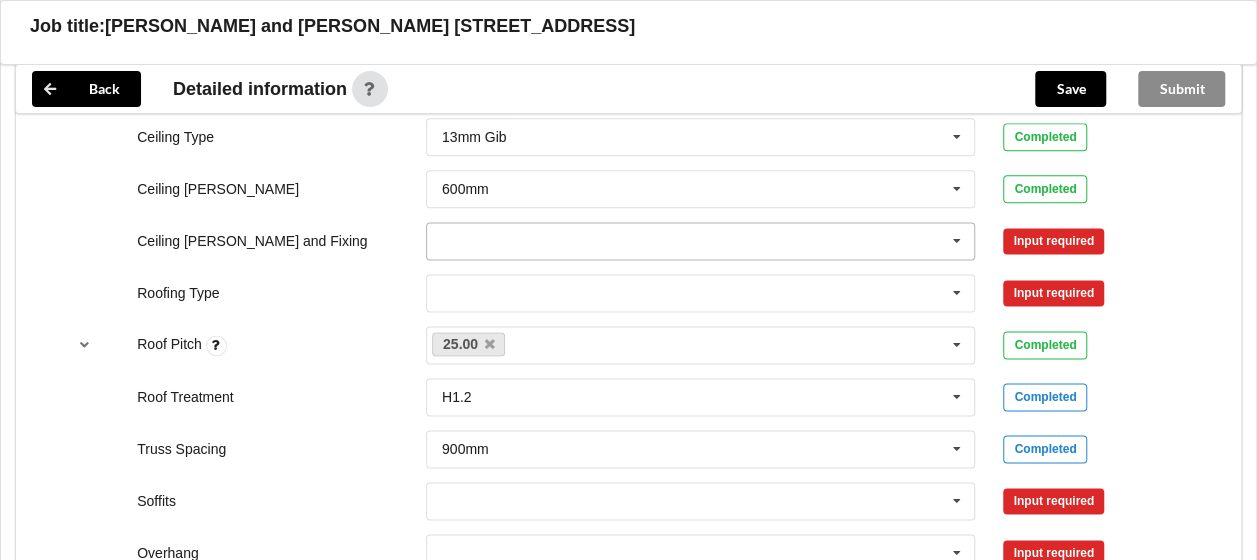 click at bounding box center [957, 241] 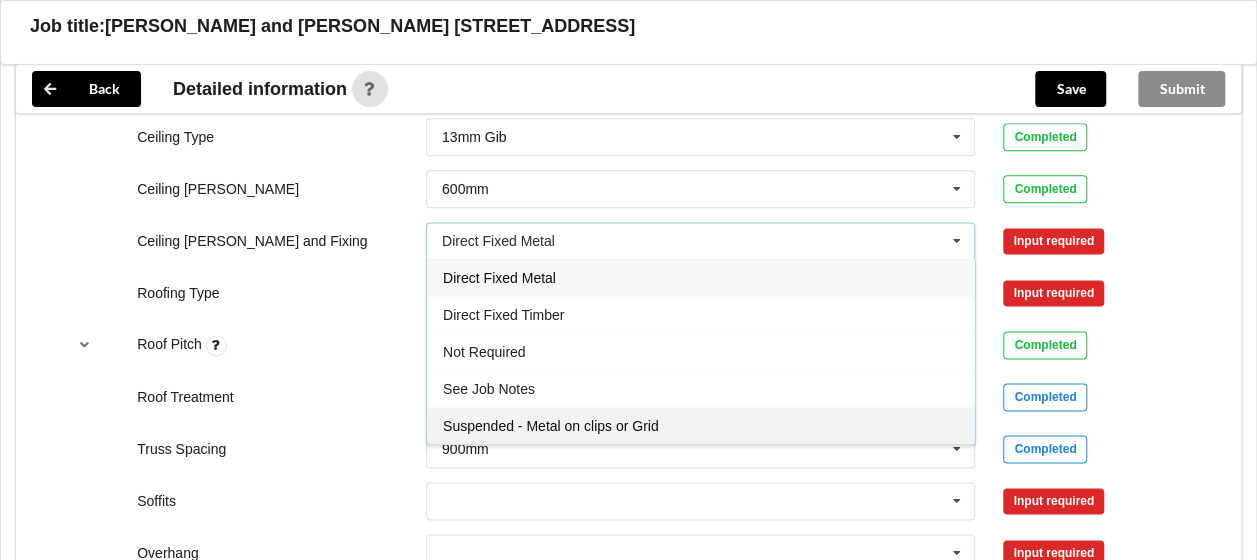 click on "Suspended - Metal on clips or Grid" at bounding box center (551, 426) 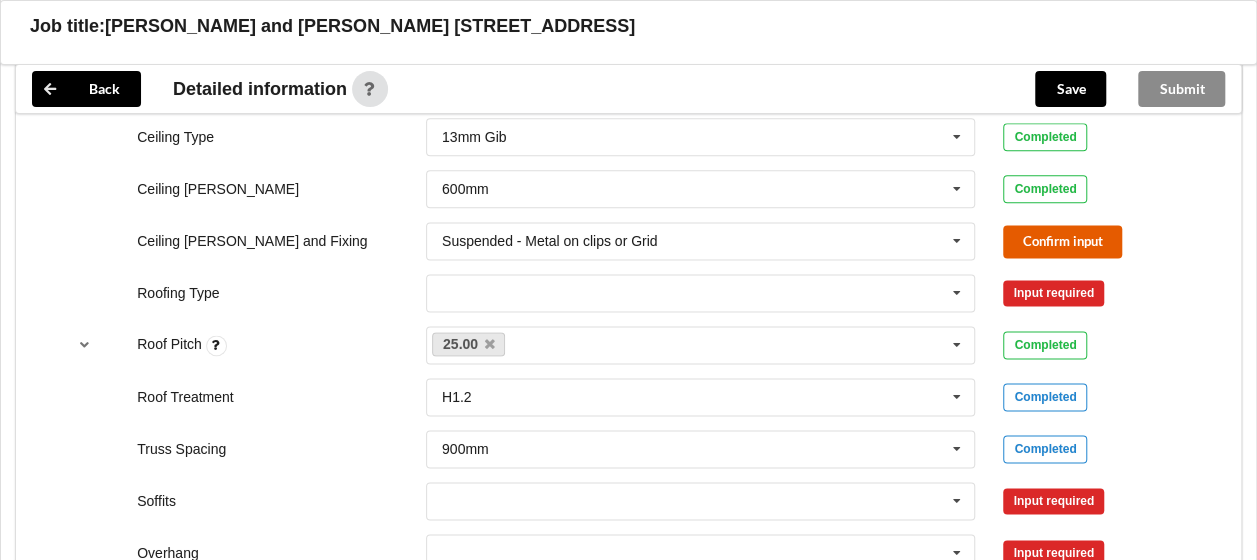 click on "Confirm input" at bounding box center [1062, 241] 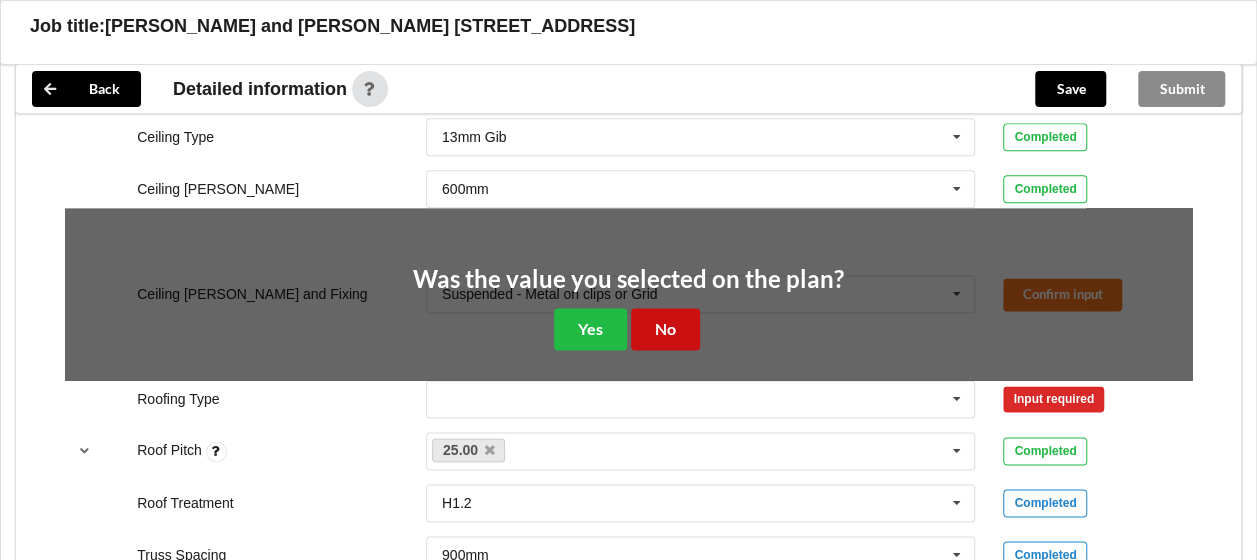 click on "No" at bounding box center [665, 328] 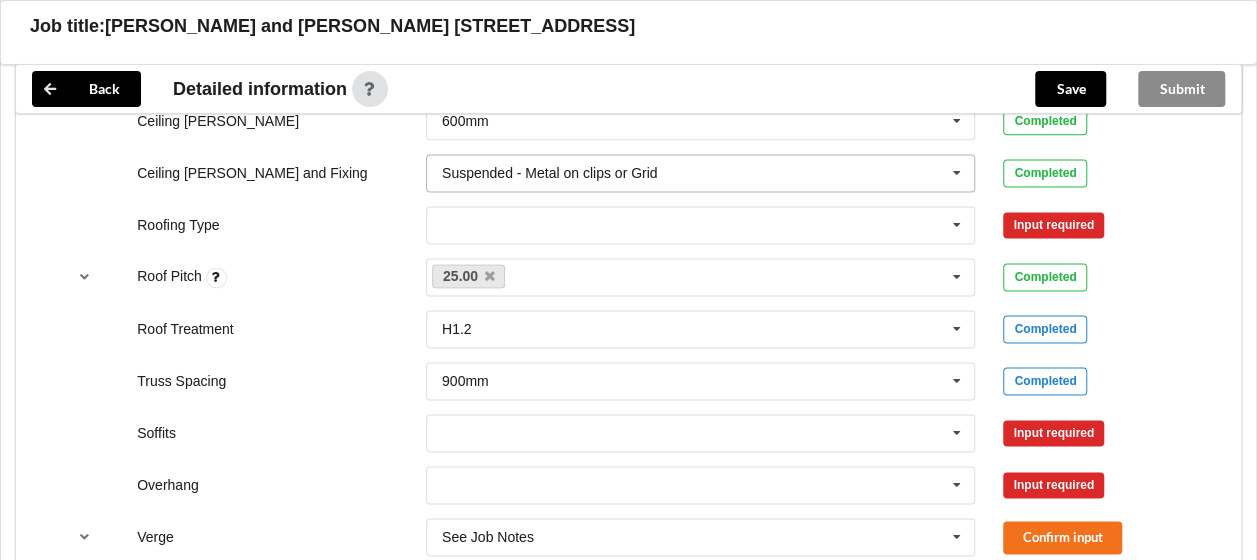 scroll, scrollTop: 1300, scrollLeft: 0, axis: vertical 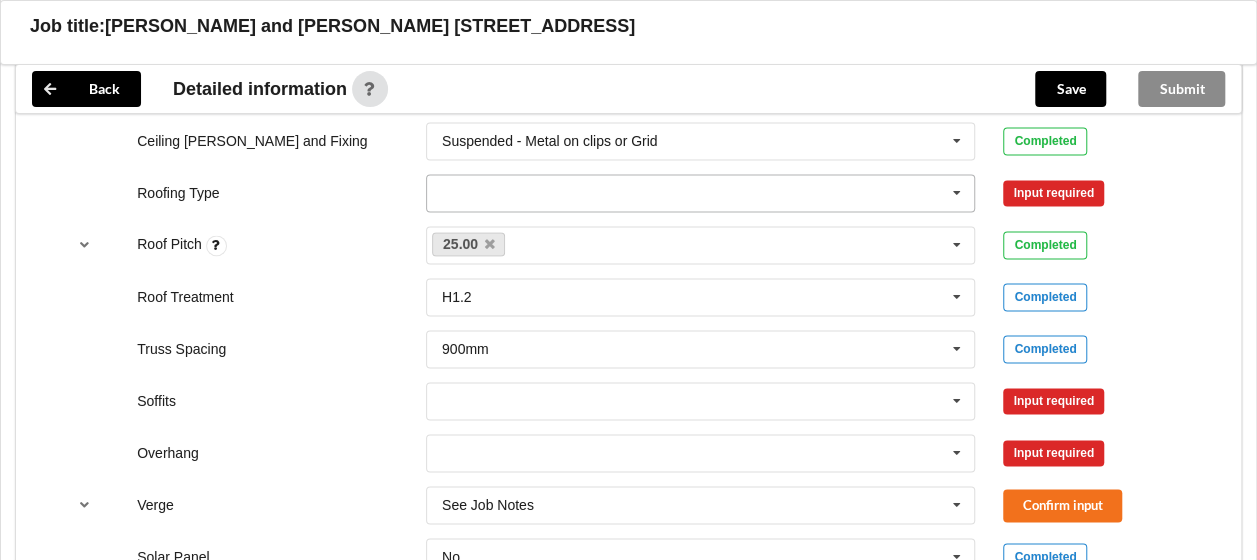 click at bounding box center [957, 193] 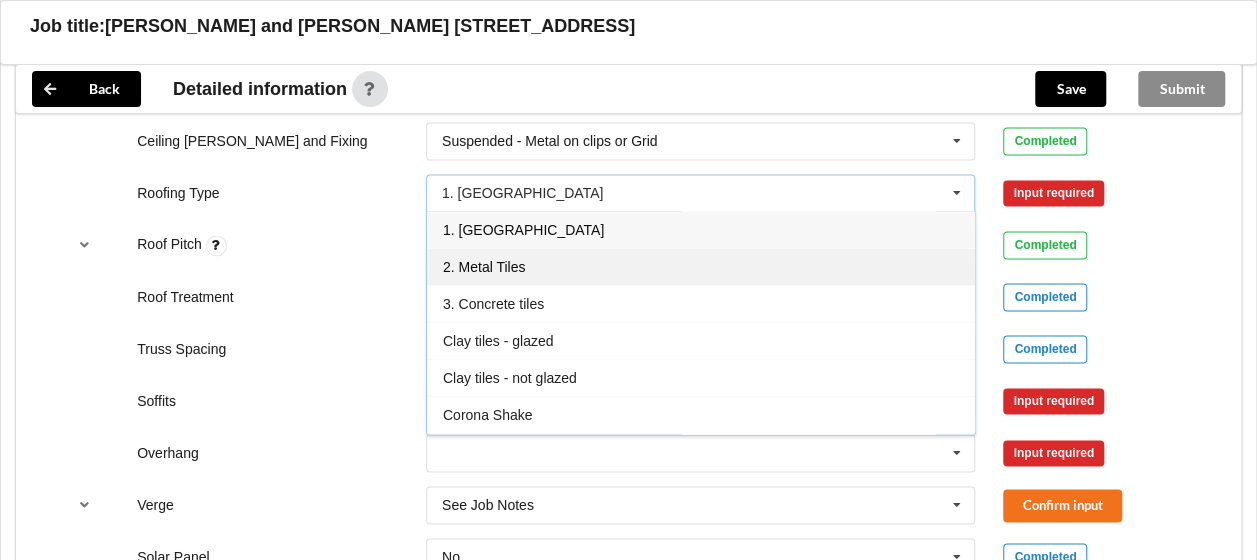 click on "2. Metal Tiles" at bounding box center (701, 266) 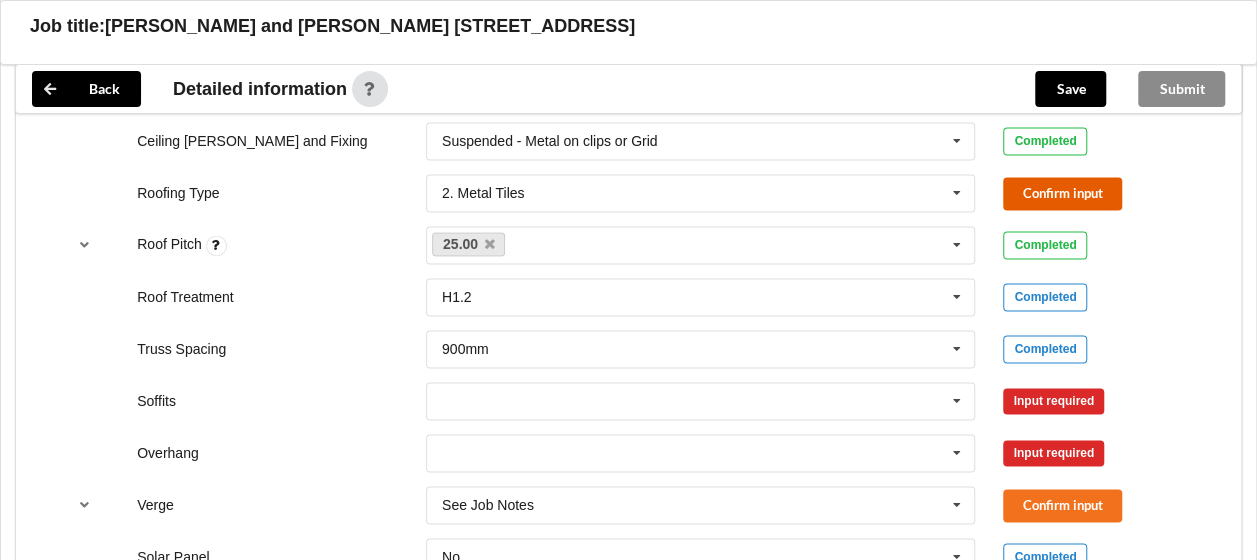 click on "Confirm input" at bounding box center (1062, 193) 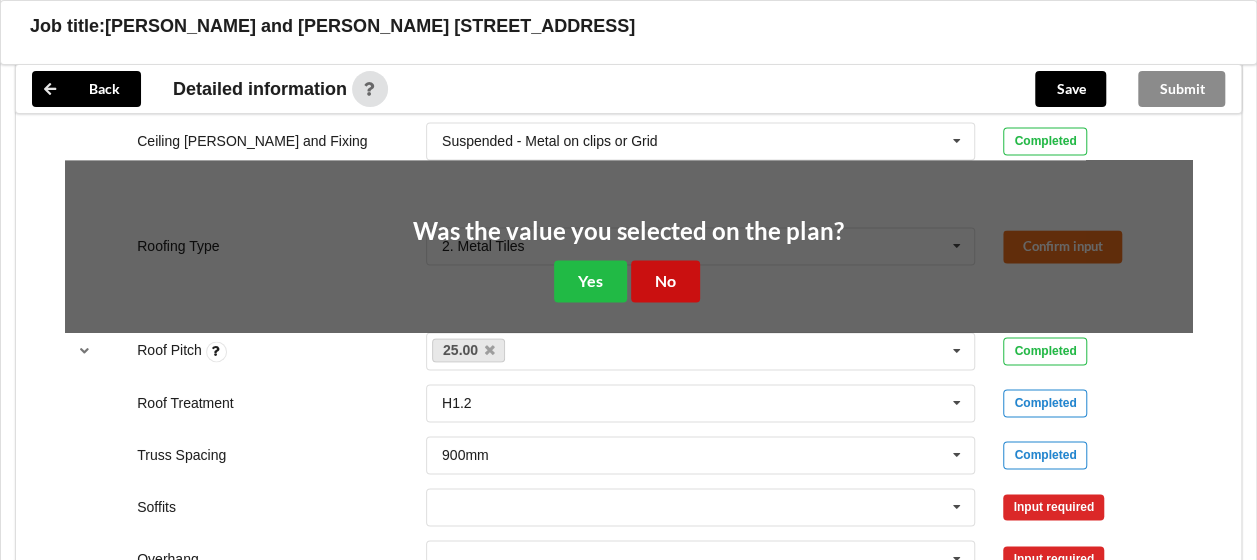 click on "No" at bounding box center [665, 280] 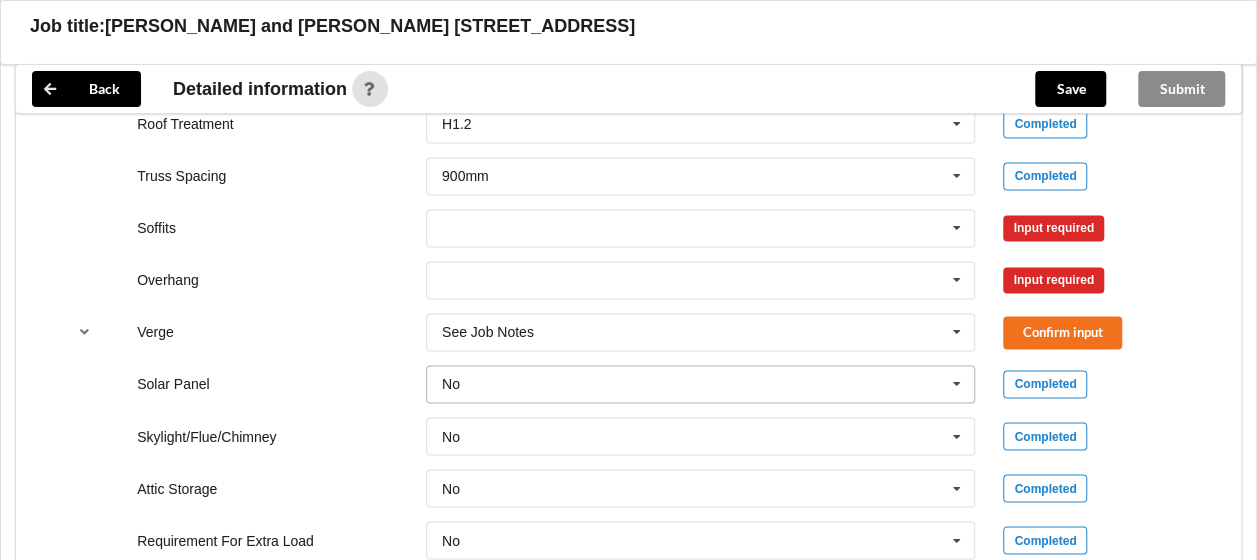 scroll, scrollTop: 1400, scrollLeft: 0, axis: vertical 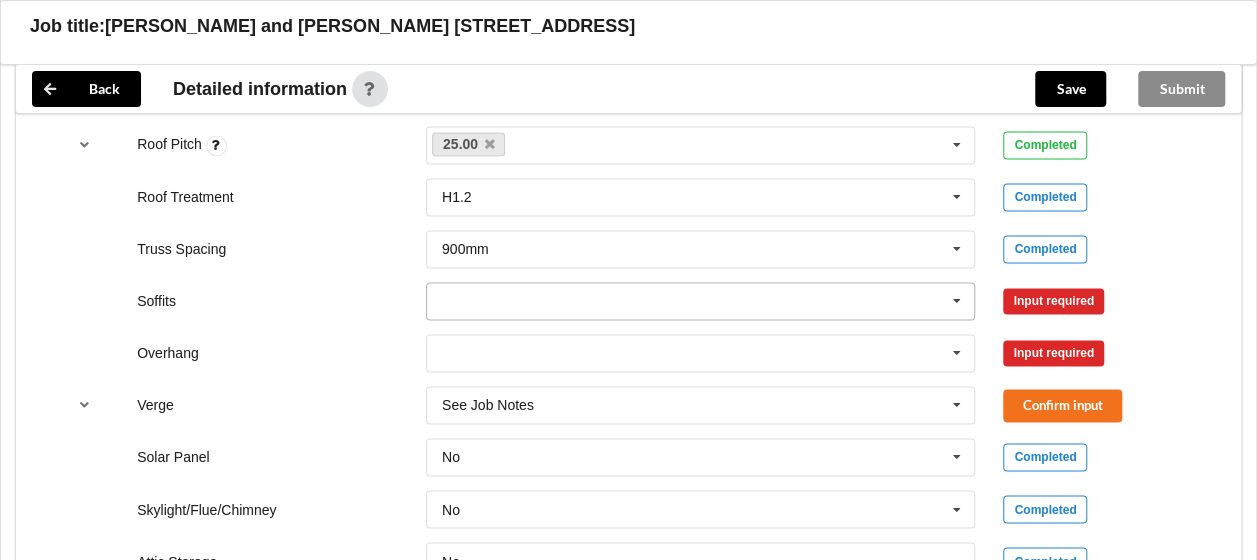click at bounding box center (702, 301) 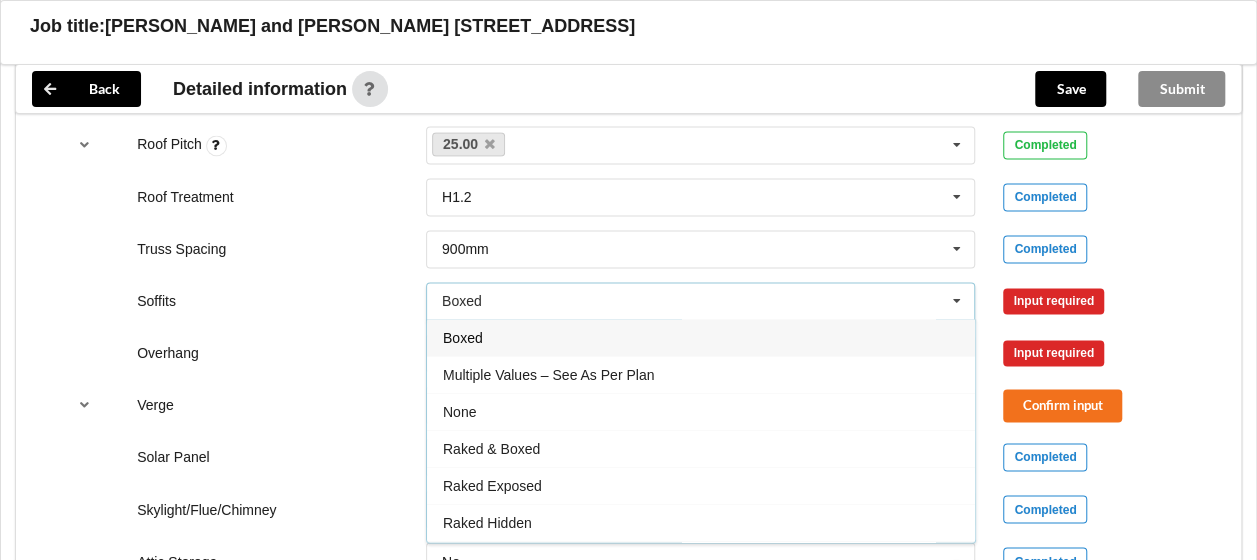 click on "Boxed" at bounding box center [701, 337] 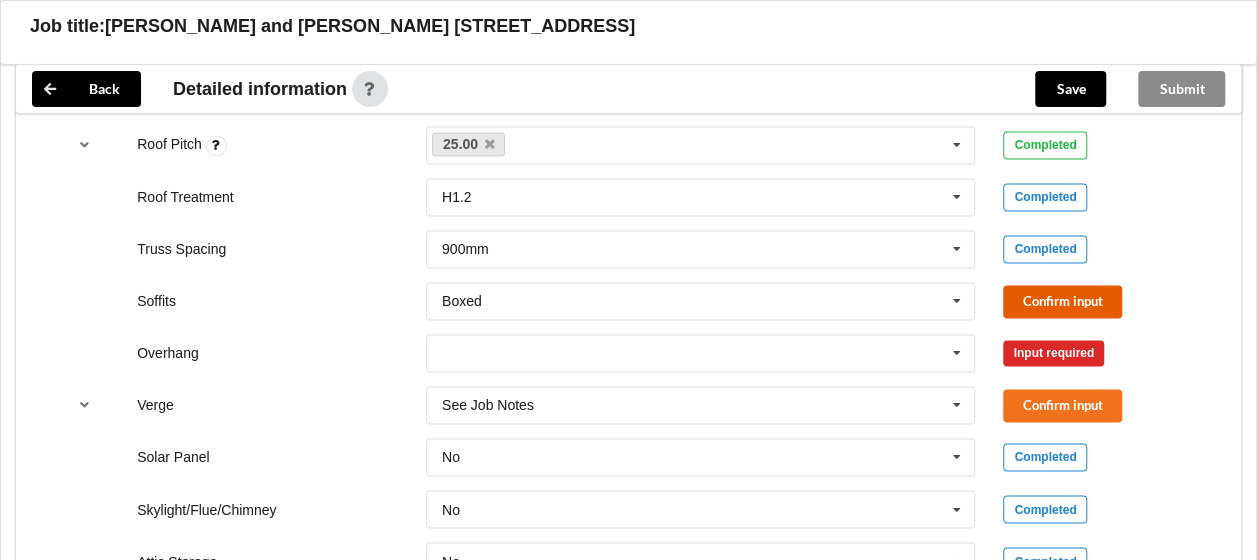 click on "Confirm input" at bounding box center [1062, 301] 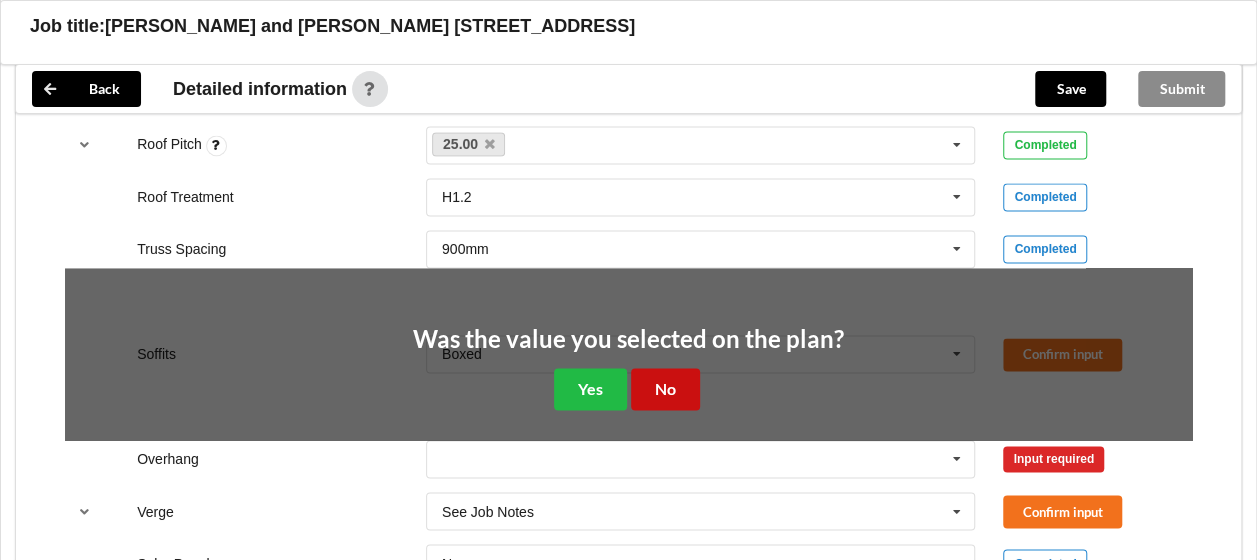 click on "No" at bounding box center (665, 388) 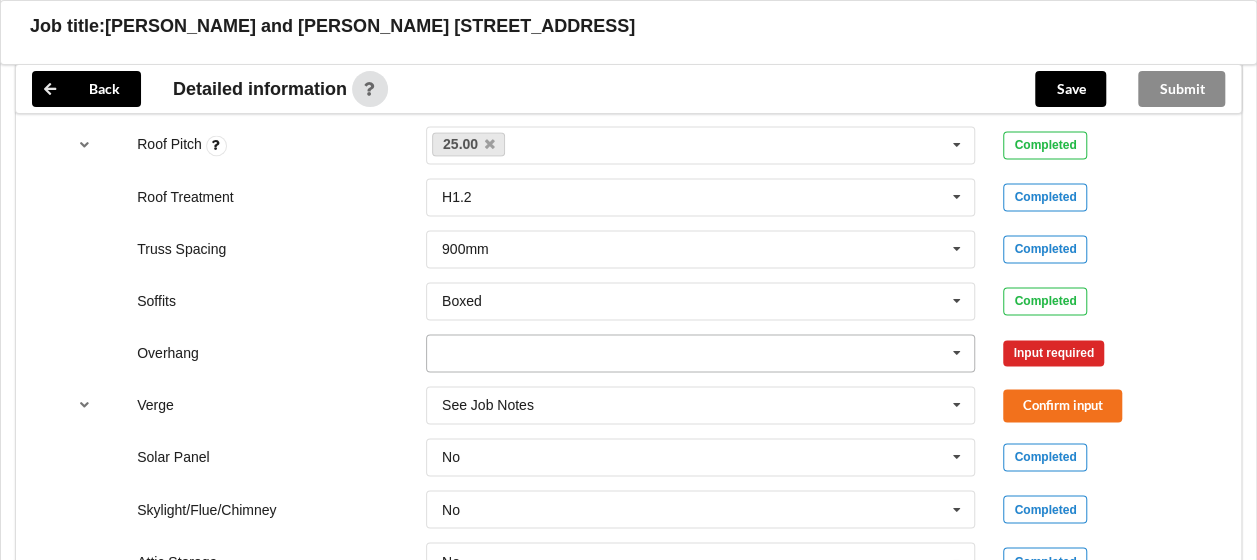 click at bounding box center [702, 353] 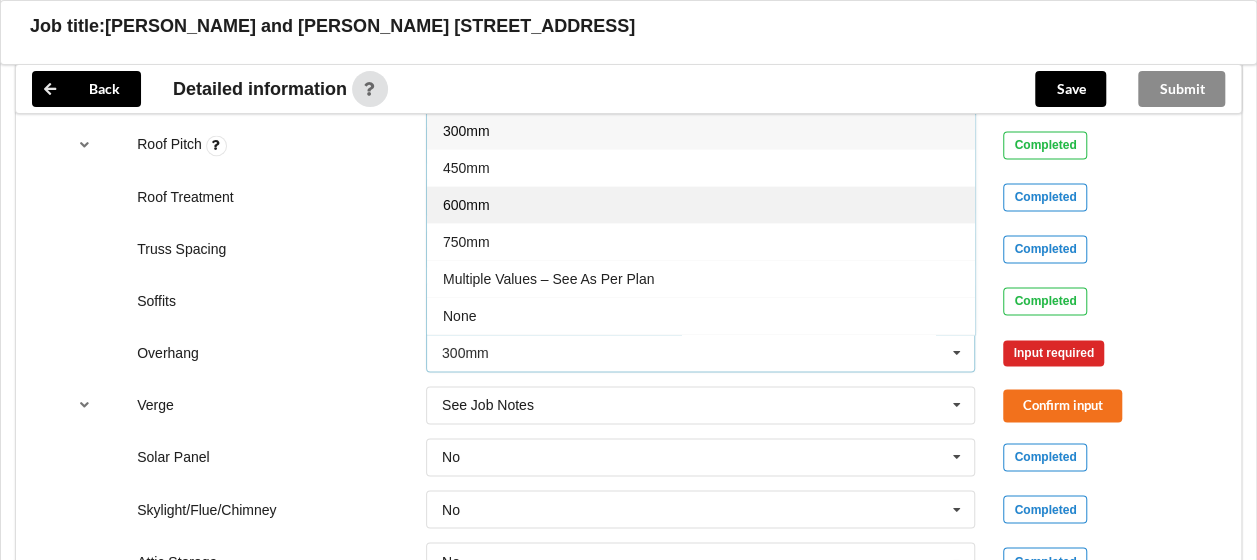 click on "600mm" at bounding box center [701, 204] 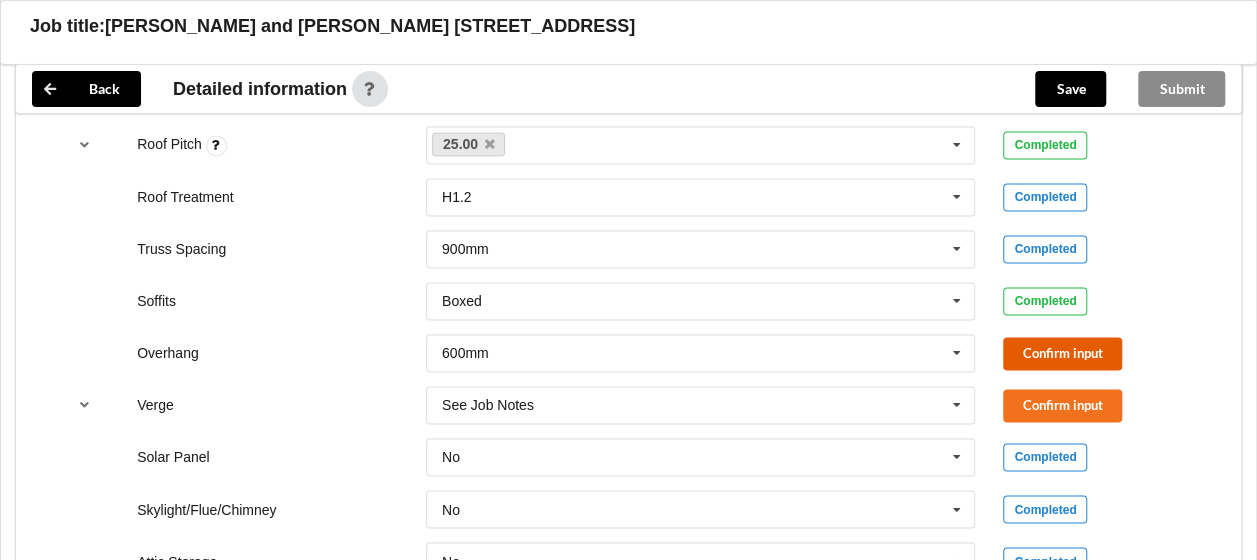 click on "Confirm input" at bounding box center (1062, 353) 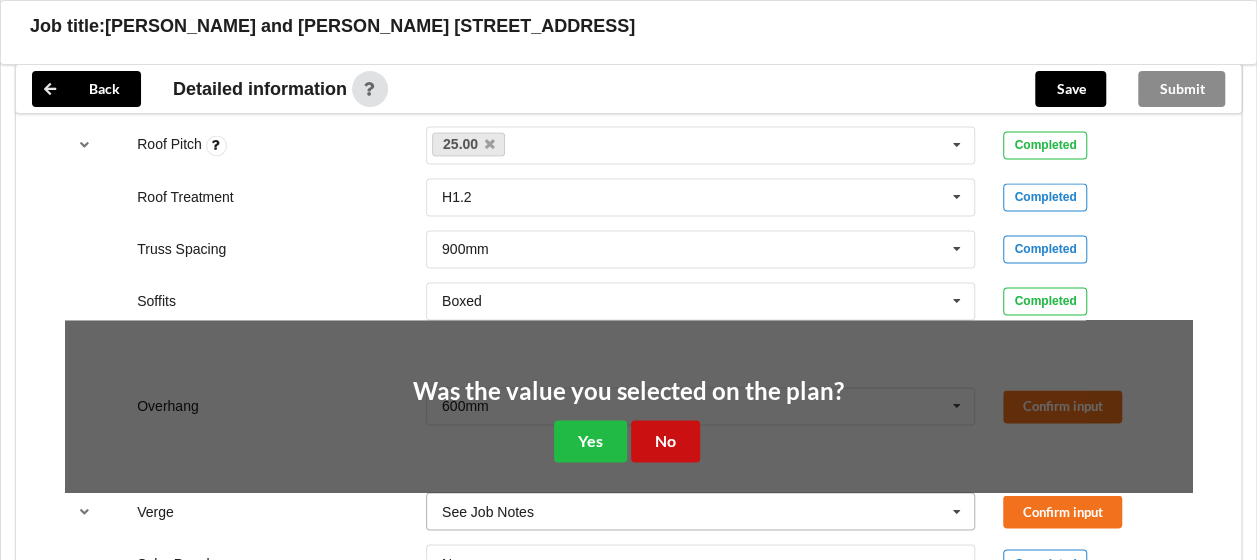 click on "No" at bounding box center (665, 440) 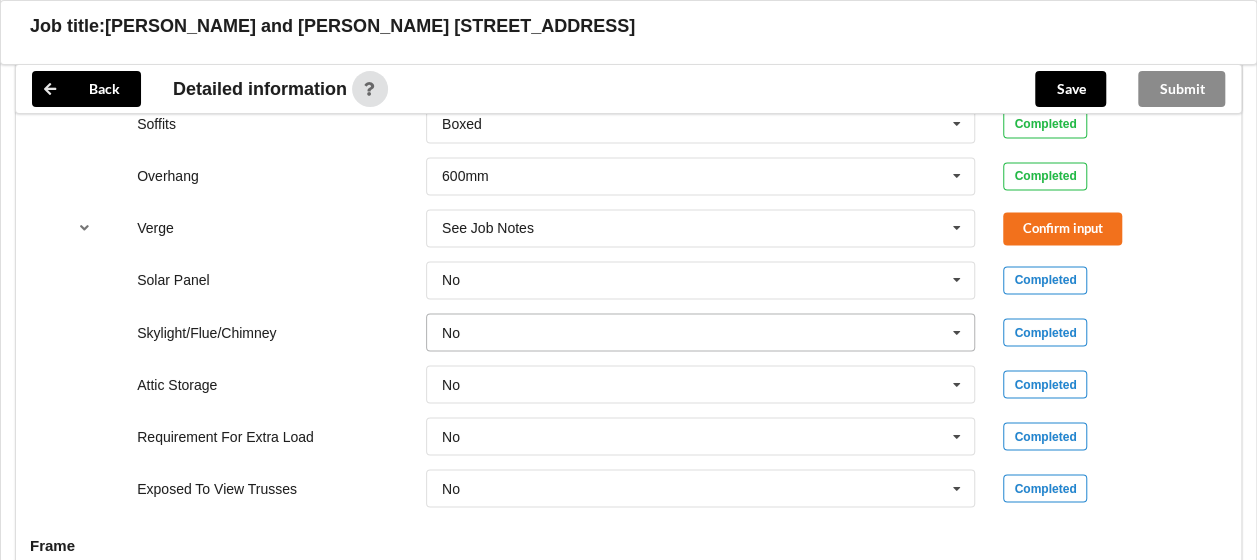 scroll, scrollTop: 1600, scrollLeft: 0, axis: vertical 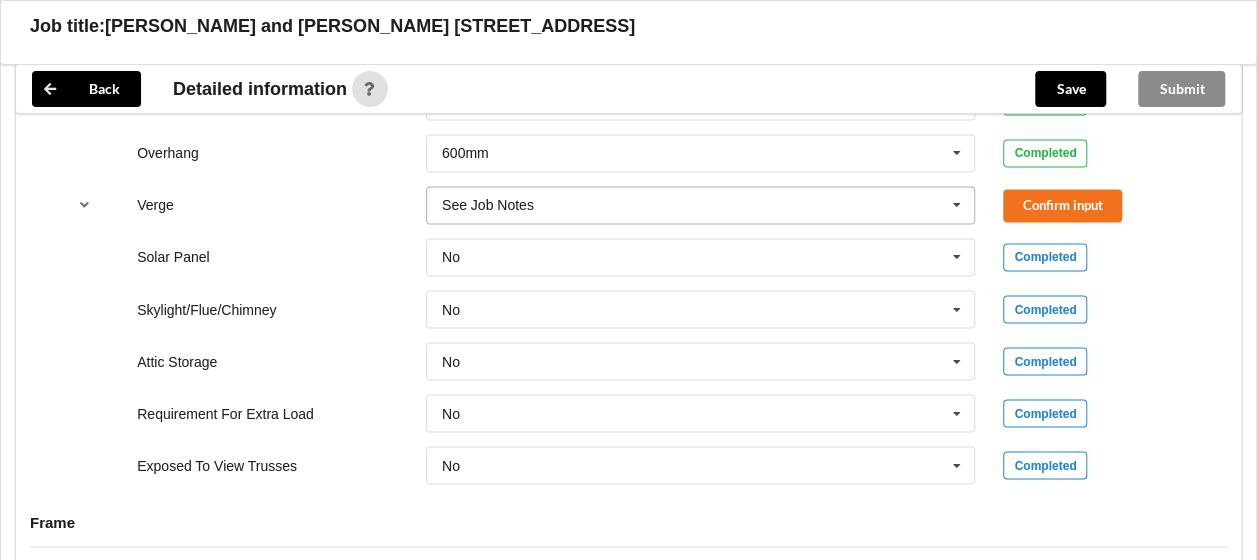 click at bounding box center [957, 205] 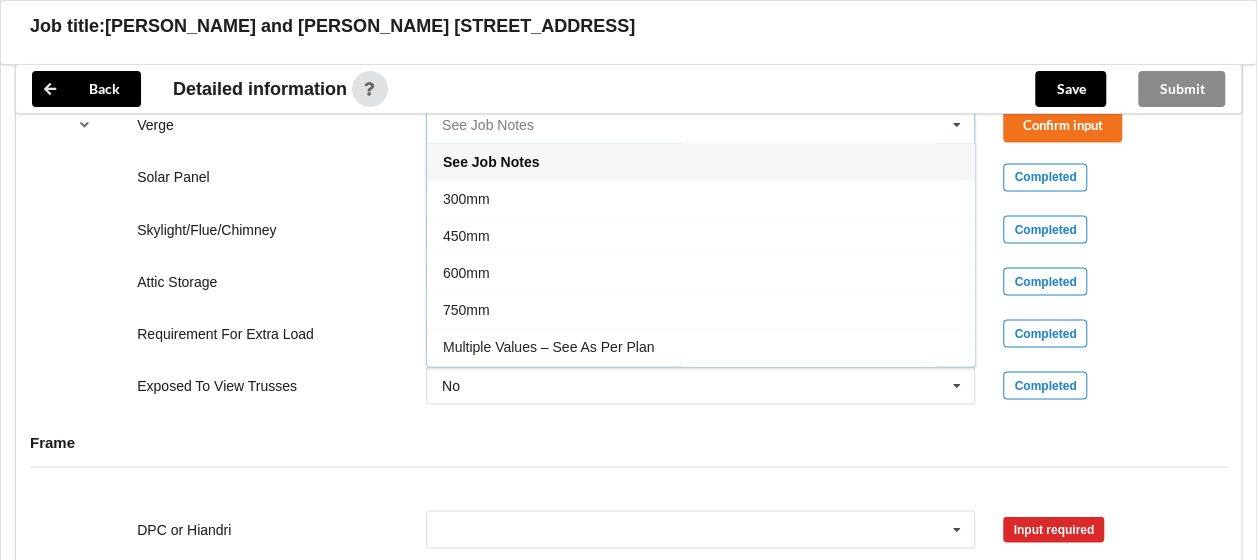 scroll, scrollTop: 1700, scrollLeft: 0, axis: vertical 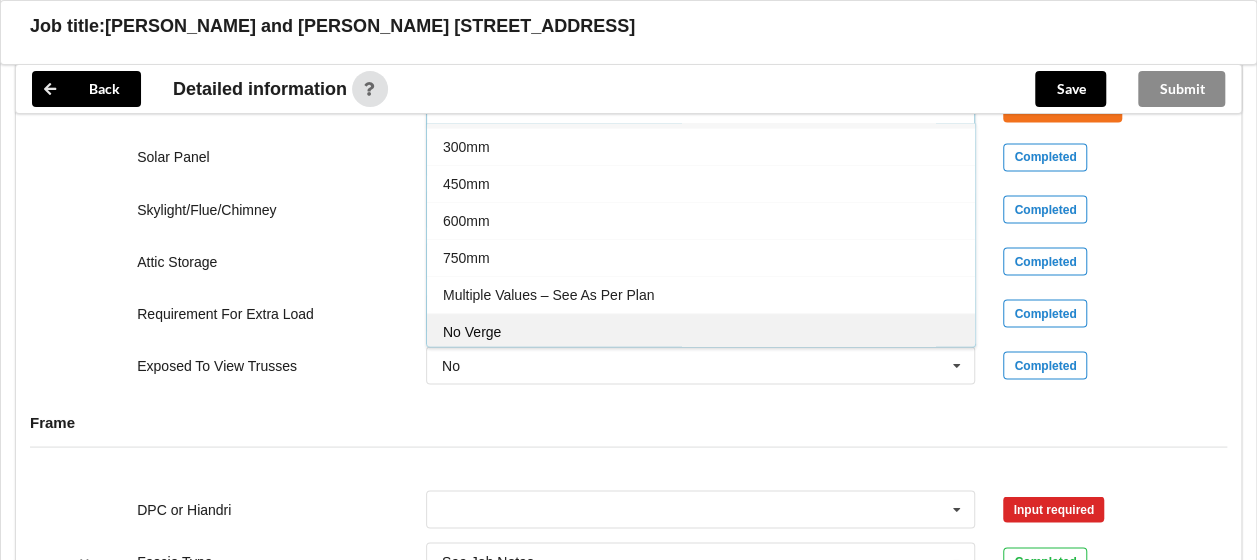click on "No Verge" at bounding box center (472, 332) 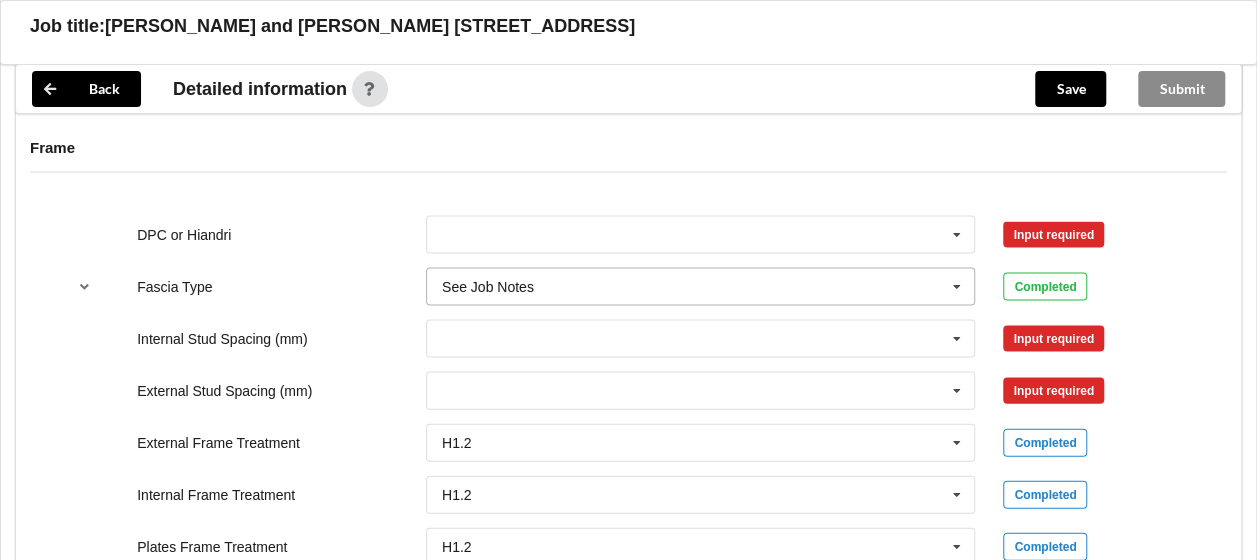 scroll, scrollTop: 2000, scrollLeft: 0, axis: vertical 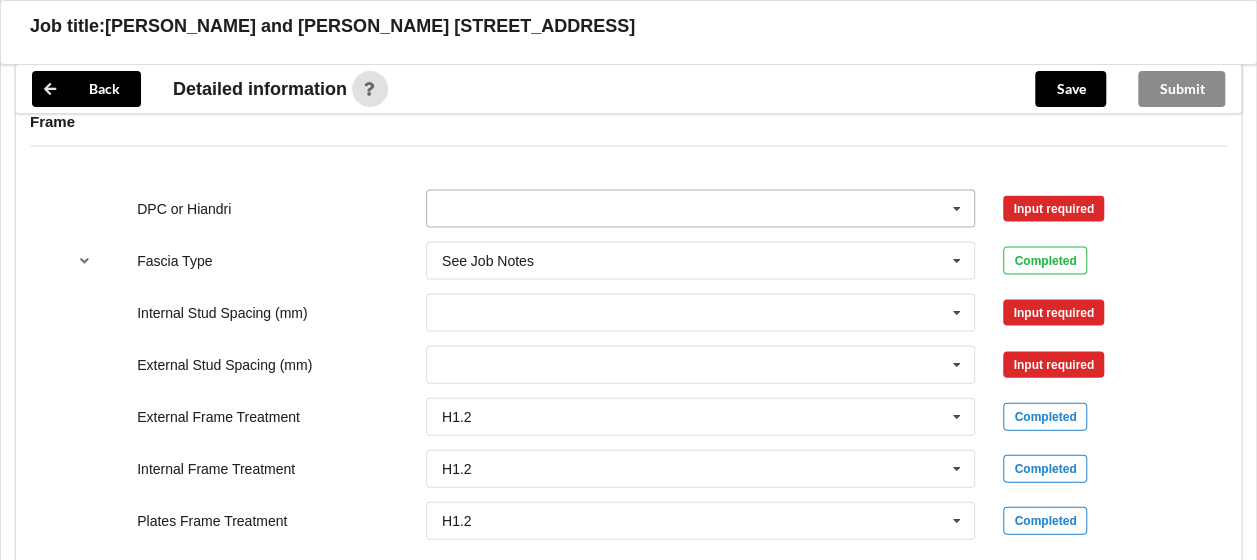 click at bounding box center (957, 209) 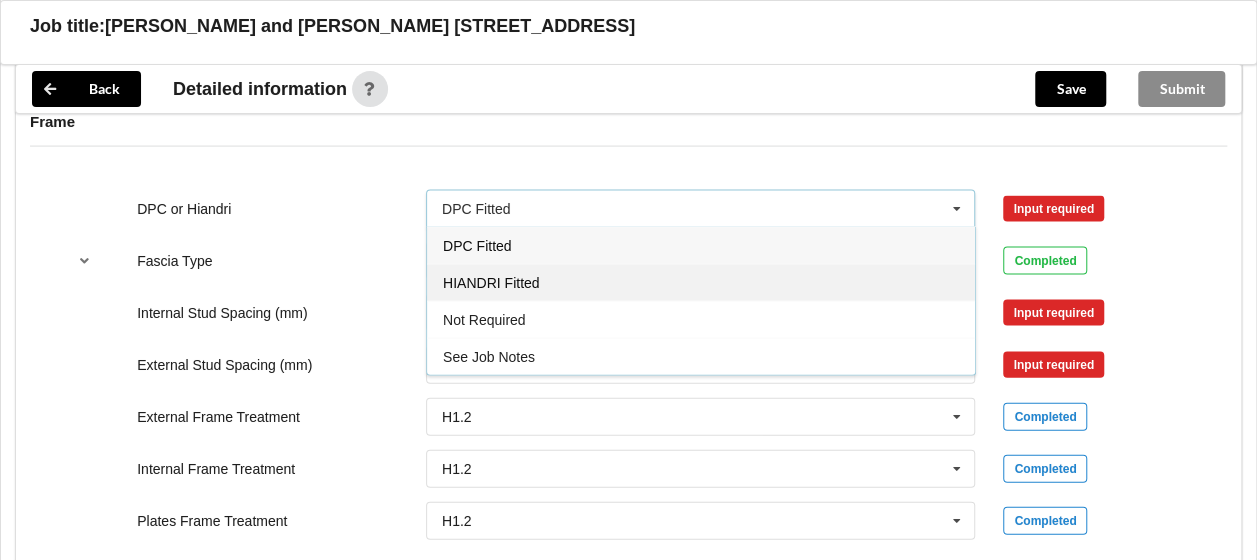 click on "HIANDRI Fitted" at bounding box center [491, 283] 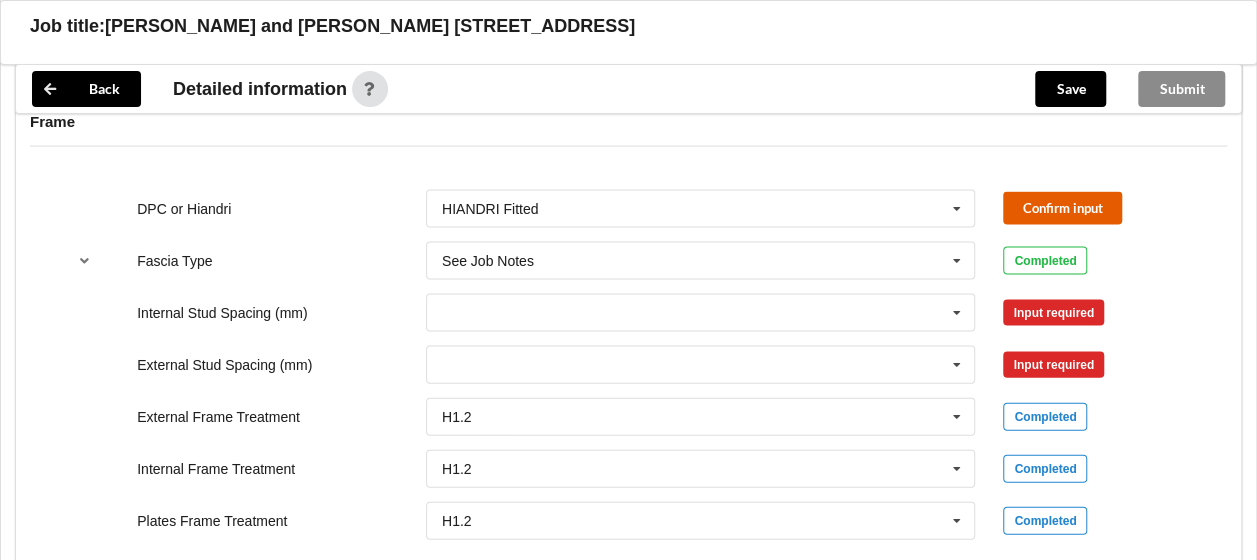 click on "Confirm input" at bounding box center (1062, 208) 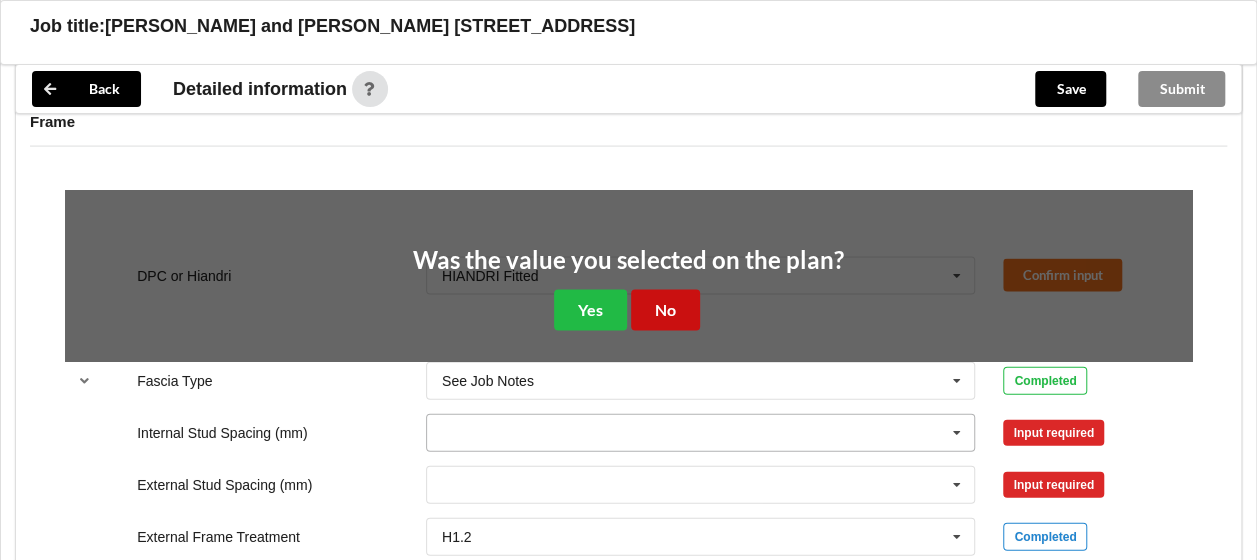 click on "No" at bounding box center [665, 310] 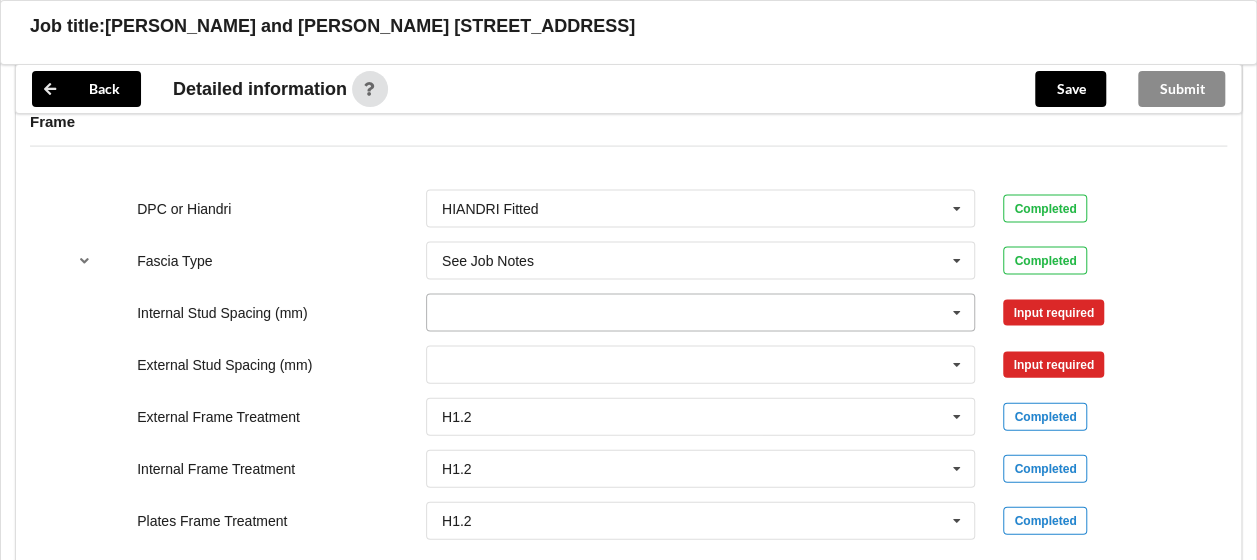 click at bounding box center (957, 313) 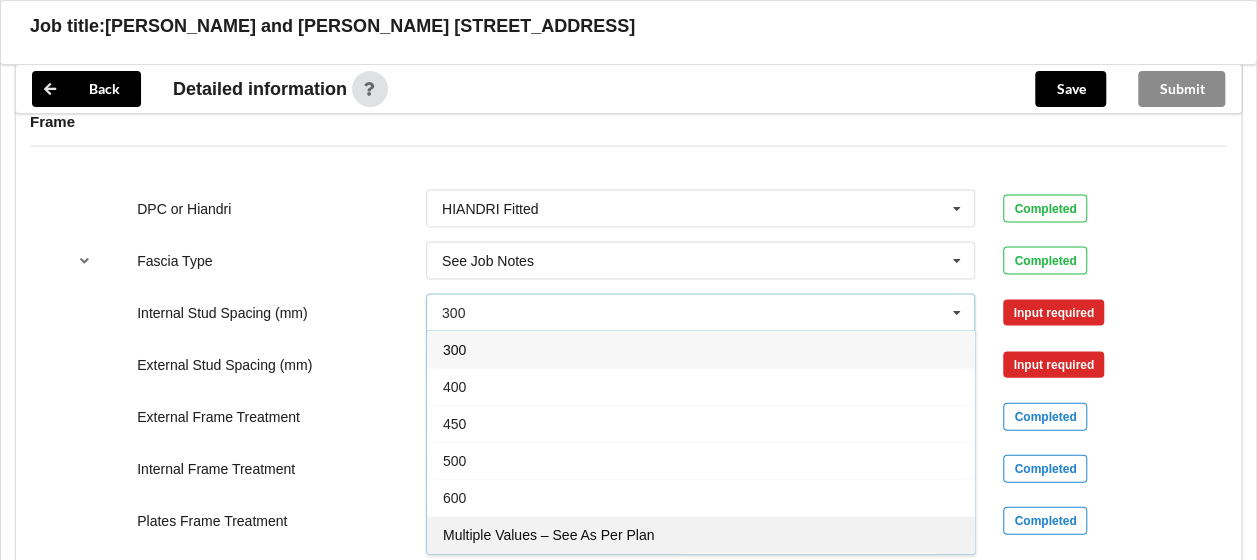 click on "Multiple Values – See As Per Plan" at bounding box center (548, 535) 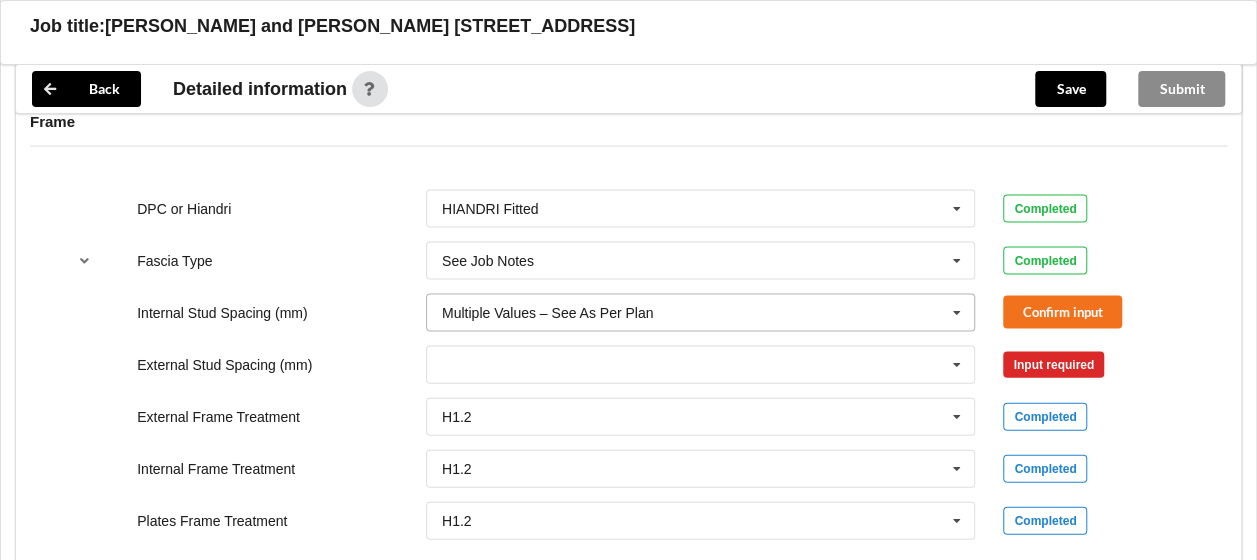 click at bounding box center (957, 313) 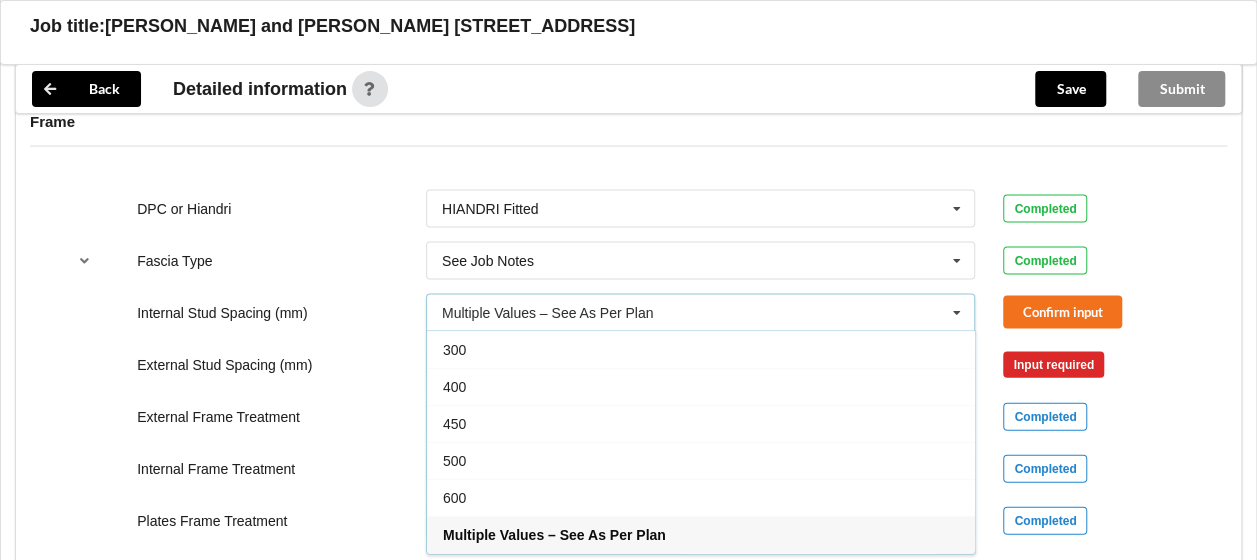 click at bounding box center (957, 313) 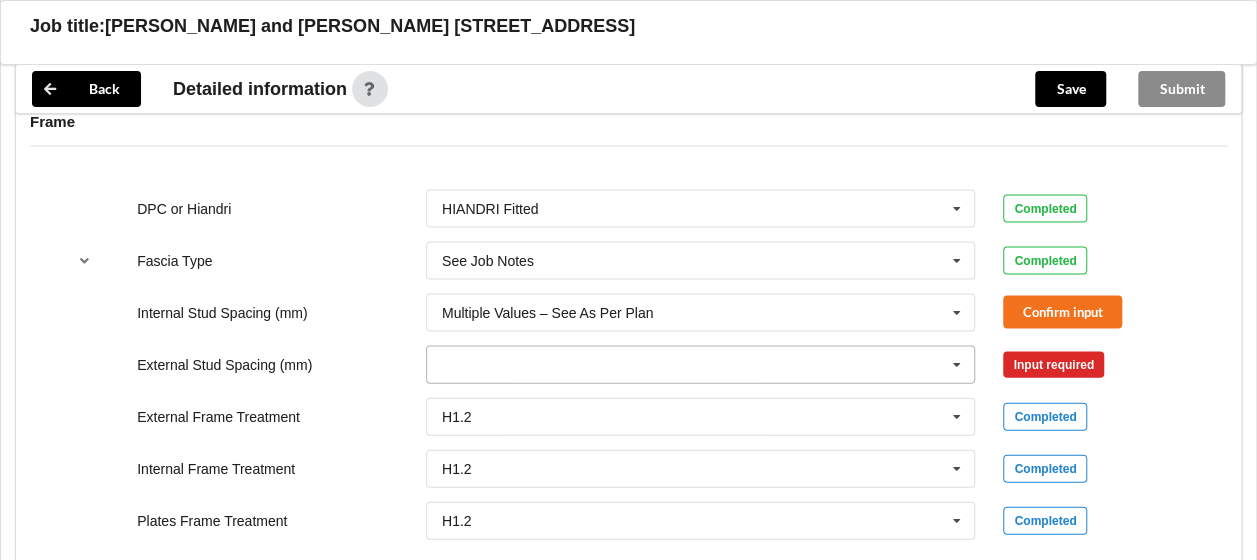 click at bounding box center [957, 365] 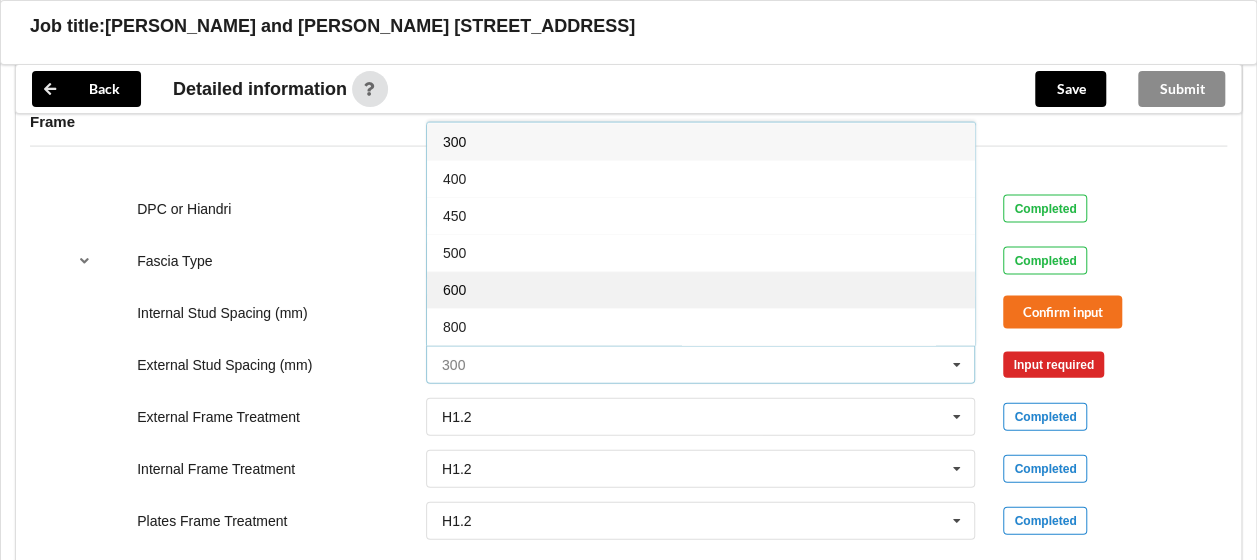 scroll, scrollTop: 106, scrollLeft: 0, axis: vertical 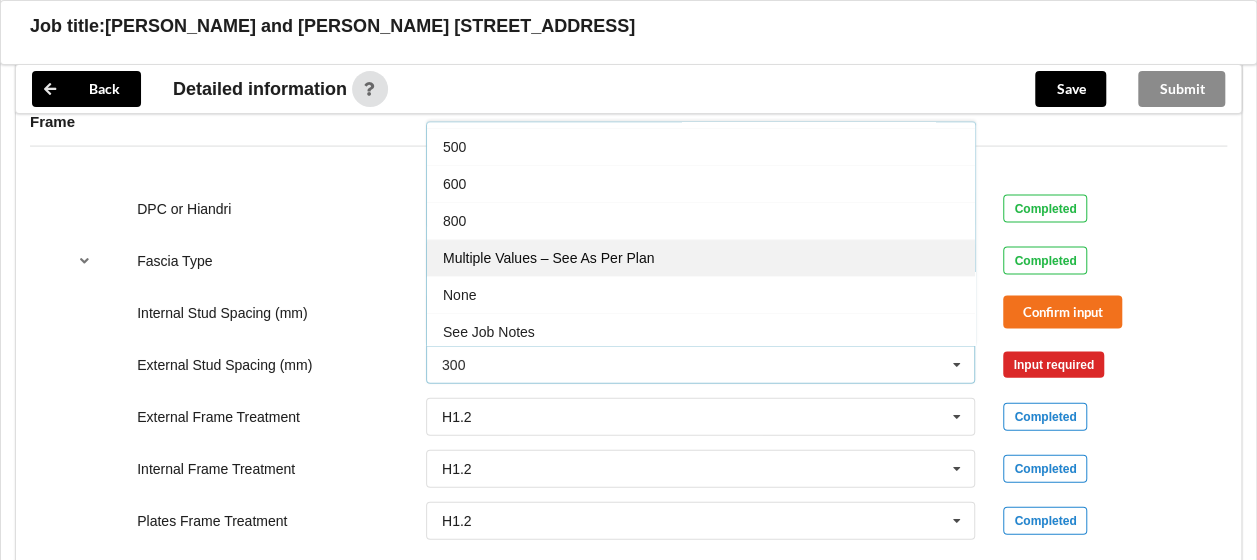 click on "Multiple Values – See As Per Plan" at bounding box center [548, 258] 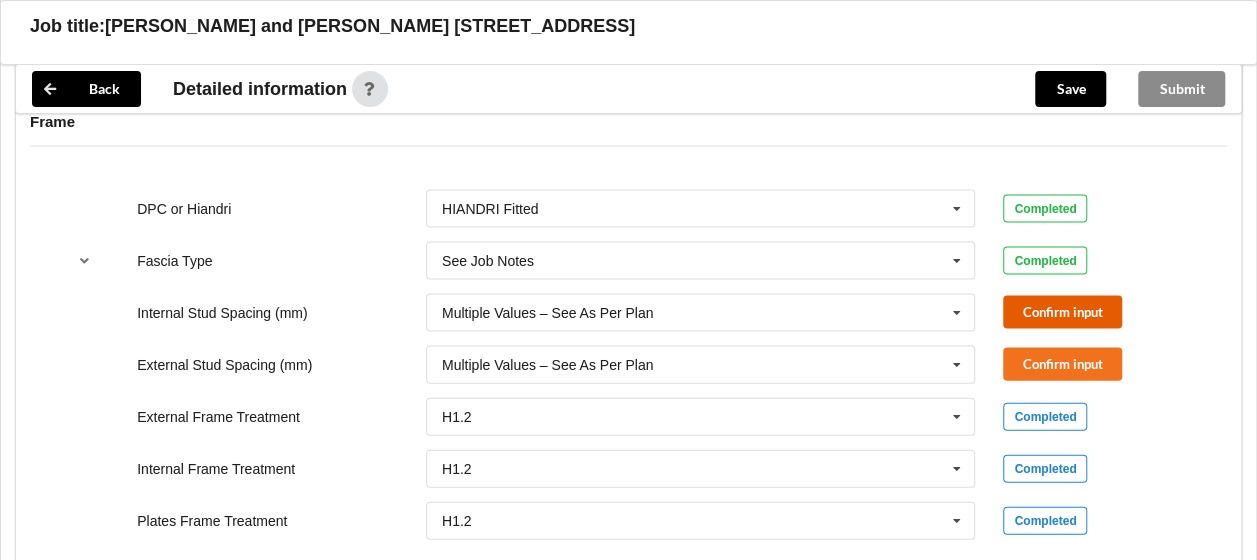 click on "Confirm input" at bounding box center (1062, 312) 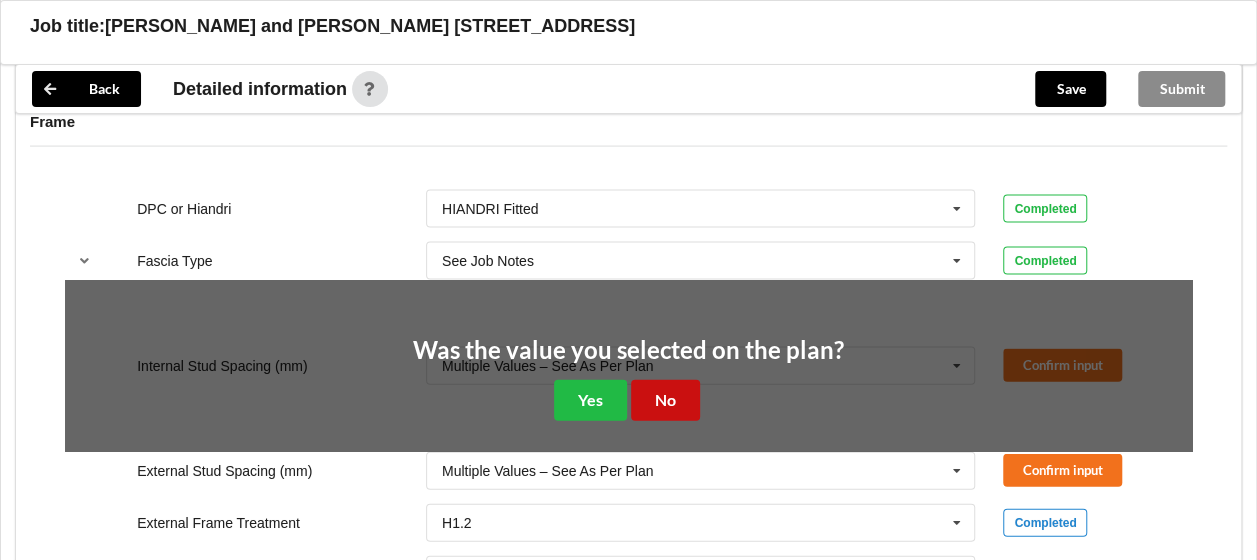 click on "No" at bounding box center [665, 400] 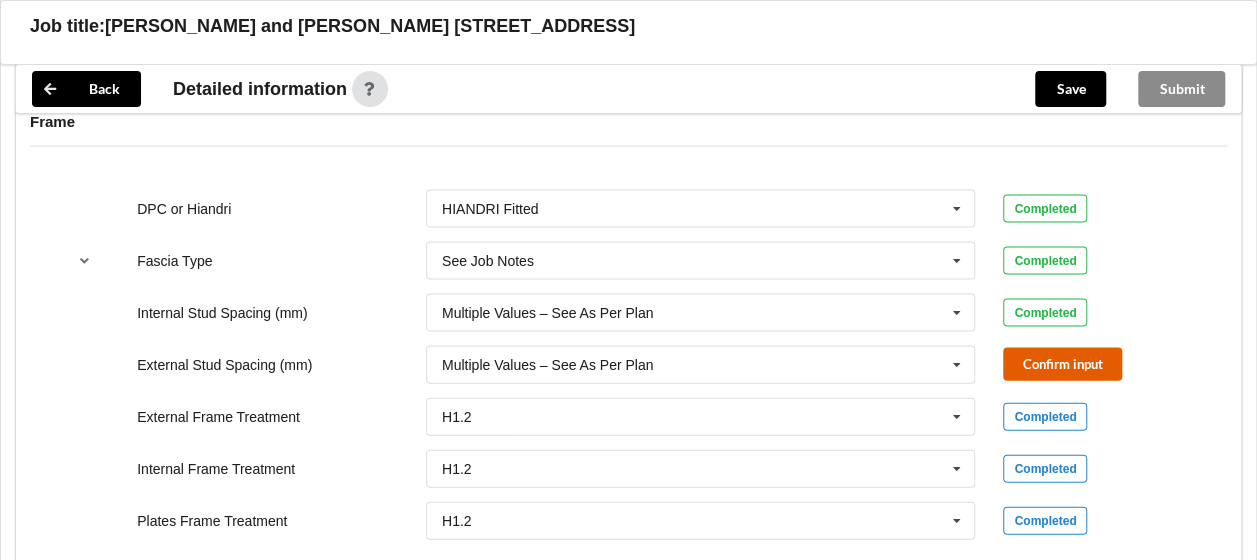 click on "Confirm input" at bounding box center (1062, 364) 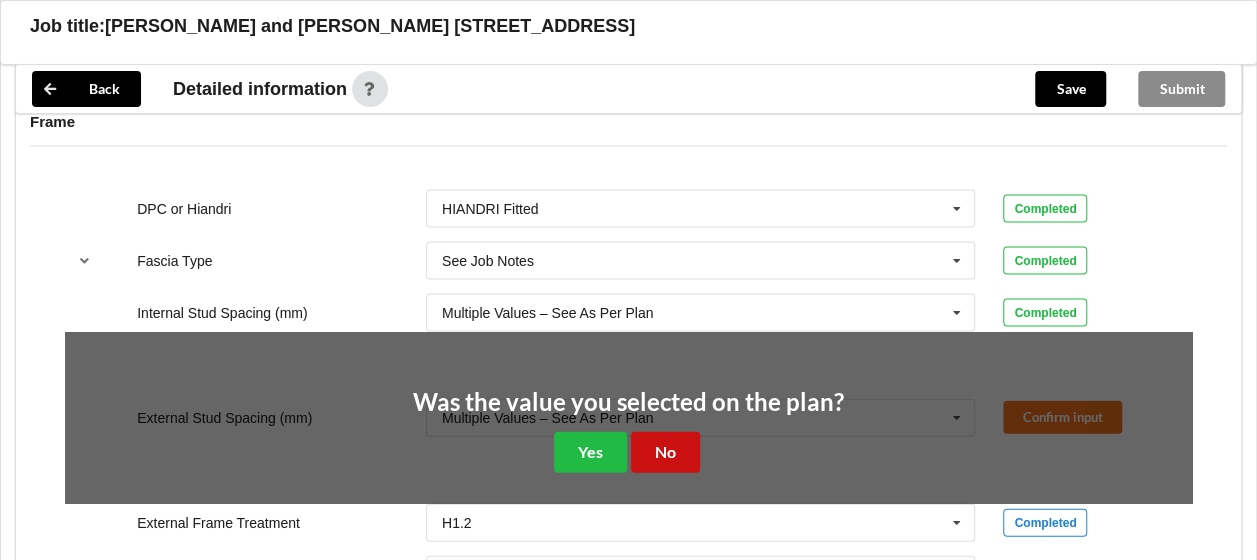 click on "No" at bounding box center [665, 452] 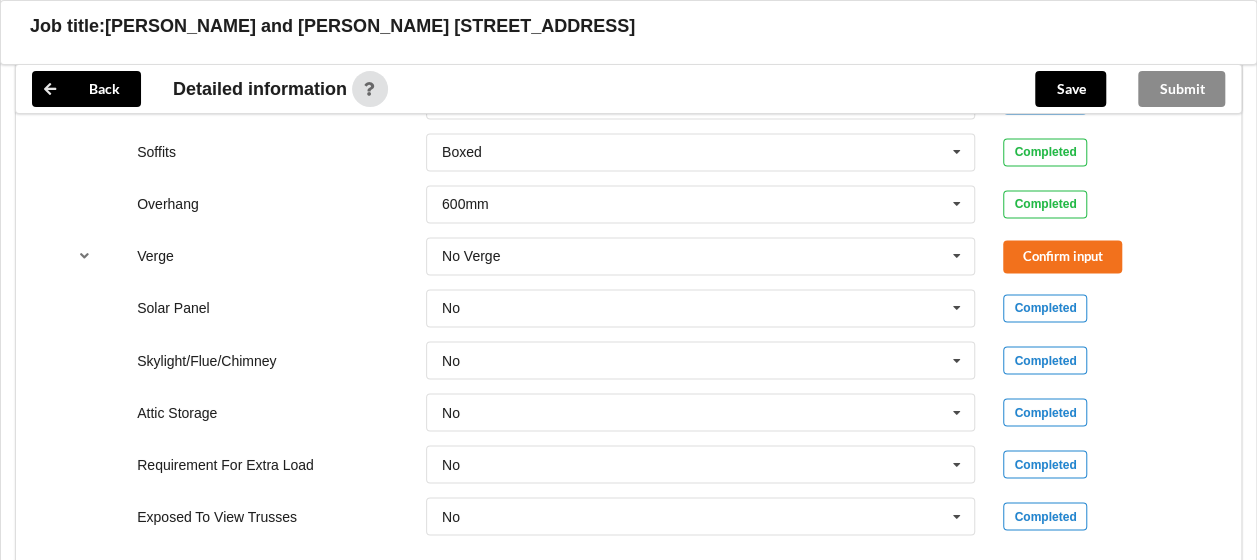 scroll, scrollTop: 1600, scrollLeft: 0, axis: vertical 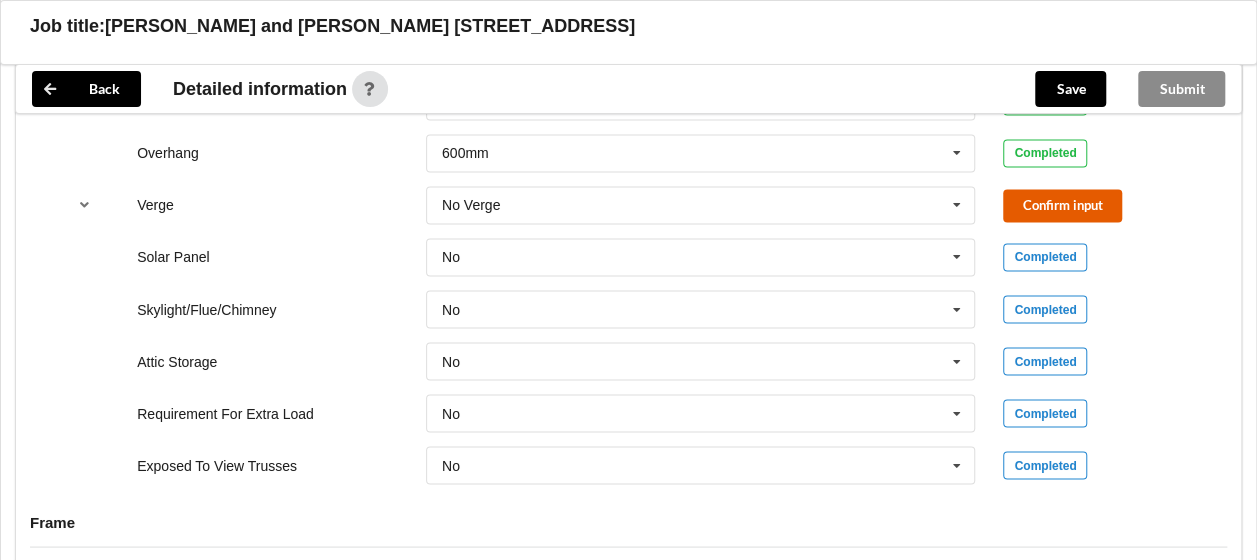 click on "Confirm input" at bounding box center [1062, 205] 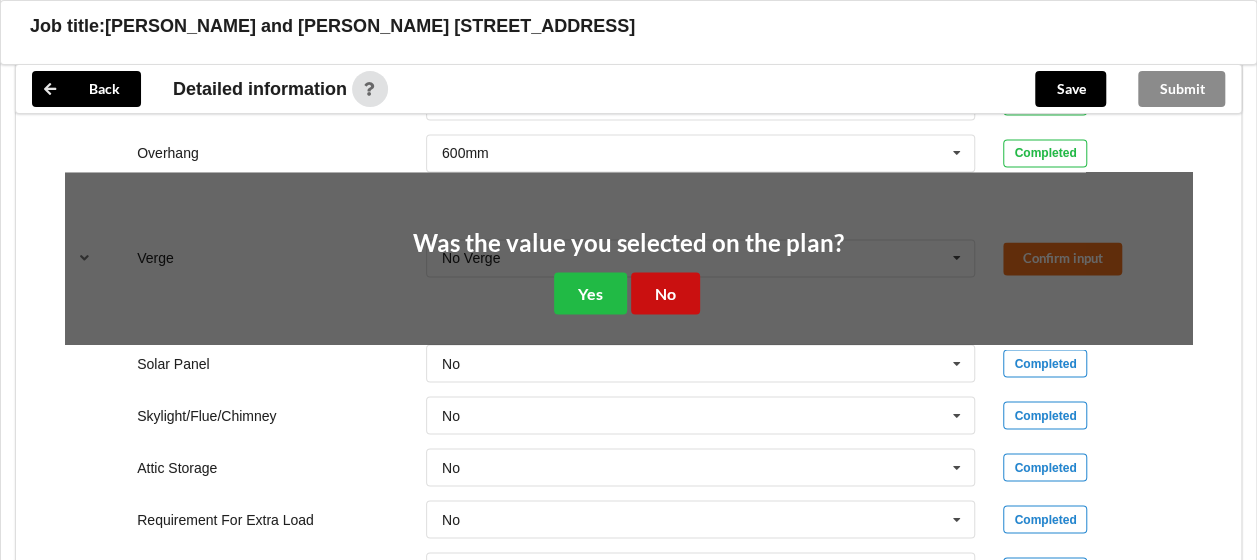 click on "No" at bounding box center (665, 292) 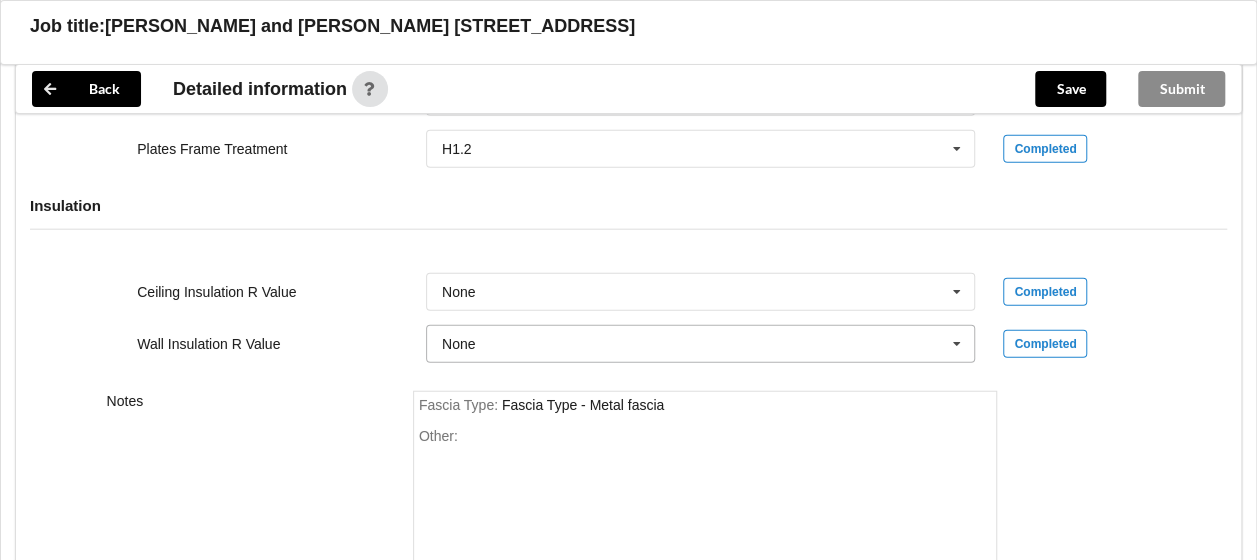 scroll, scrollTop: 2400, scrollLeft: 0, axis: vertical 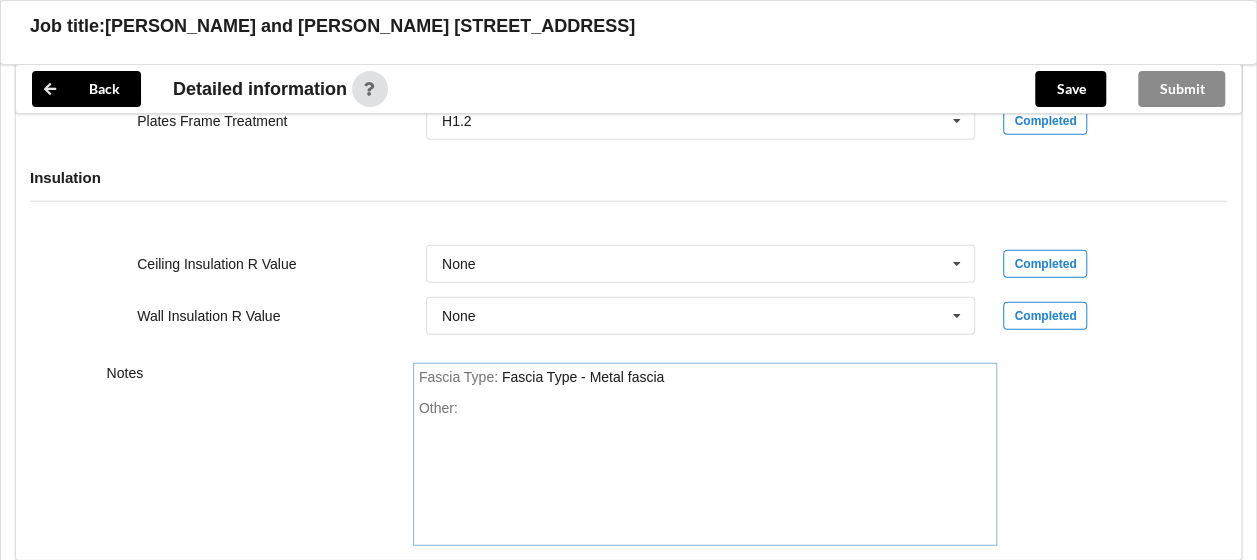 click on "Other:" at bounding box center [705, 470] 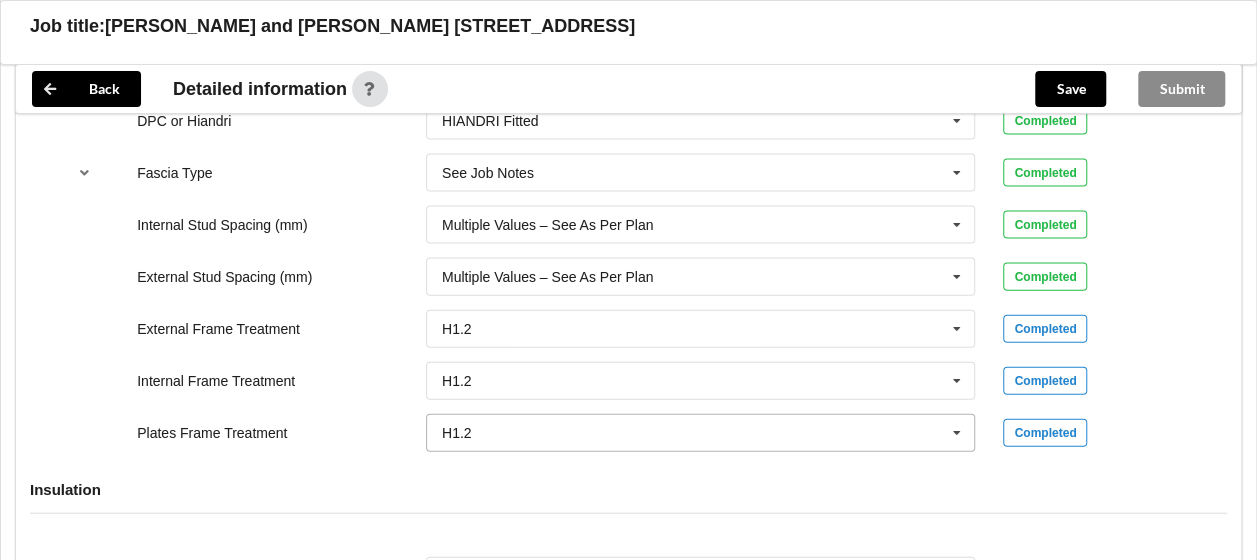 scroll, scrollTop: 2200, scrollLeft: 0, axis: vertical 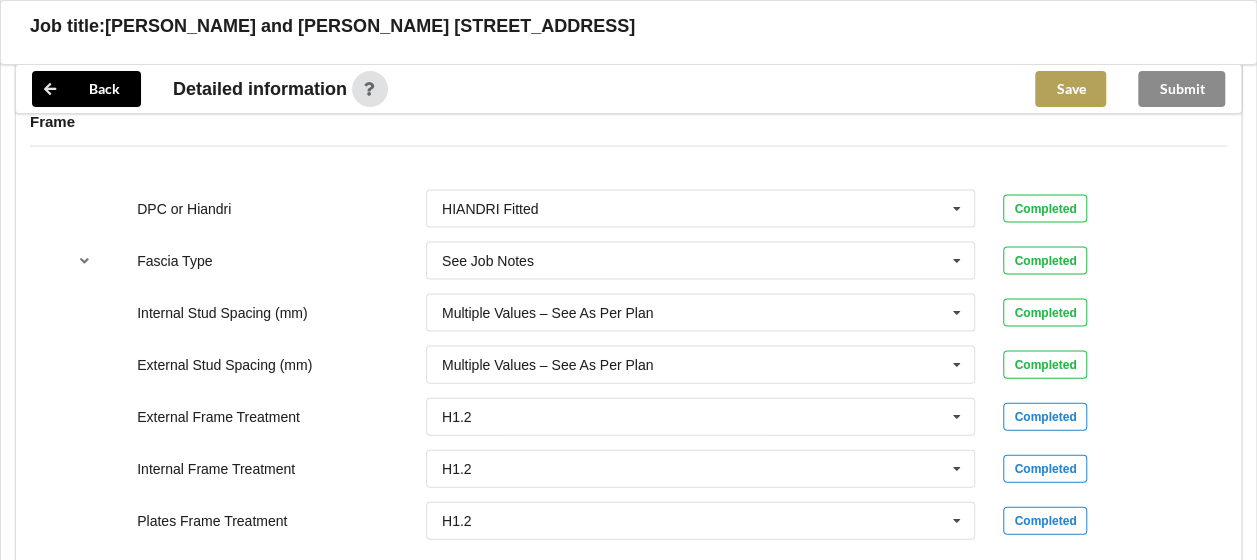 click on "Save" at bounding box center [1070, 89] 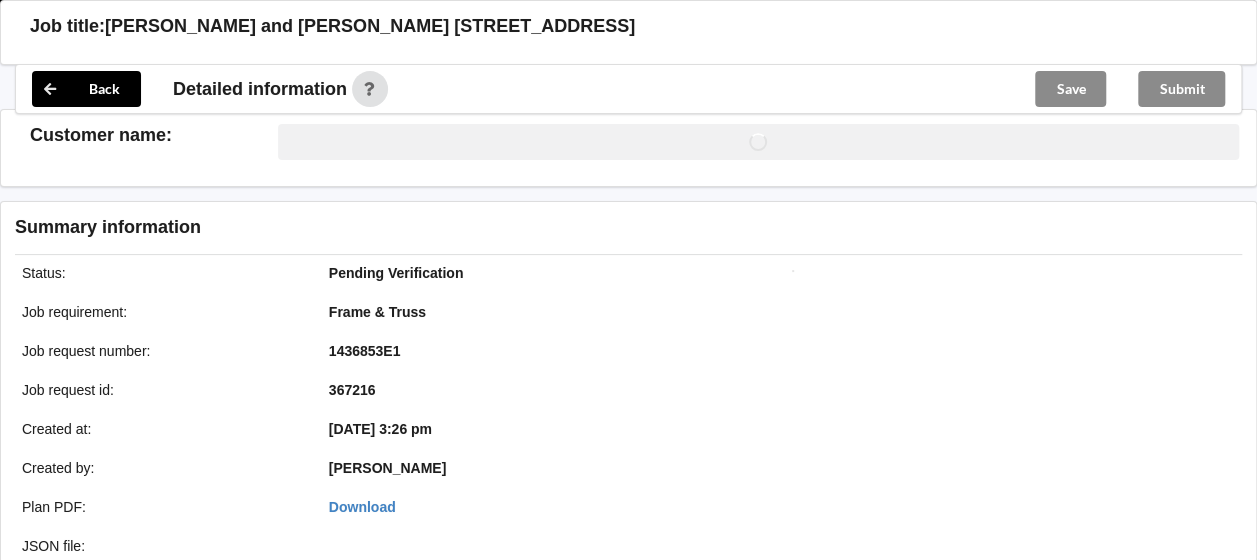 scroll, scrollTop: 2000, scrollLeft: 0, axis: vertical 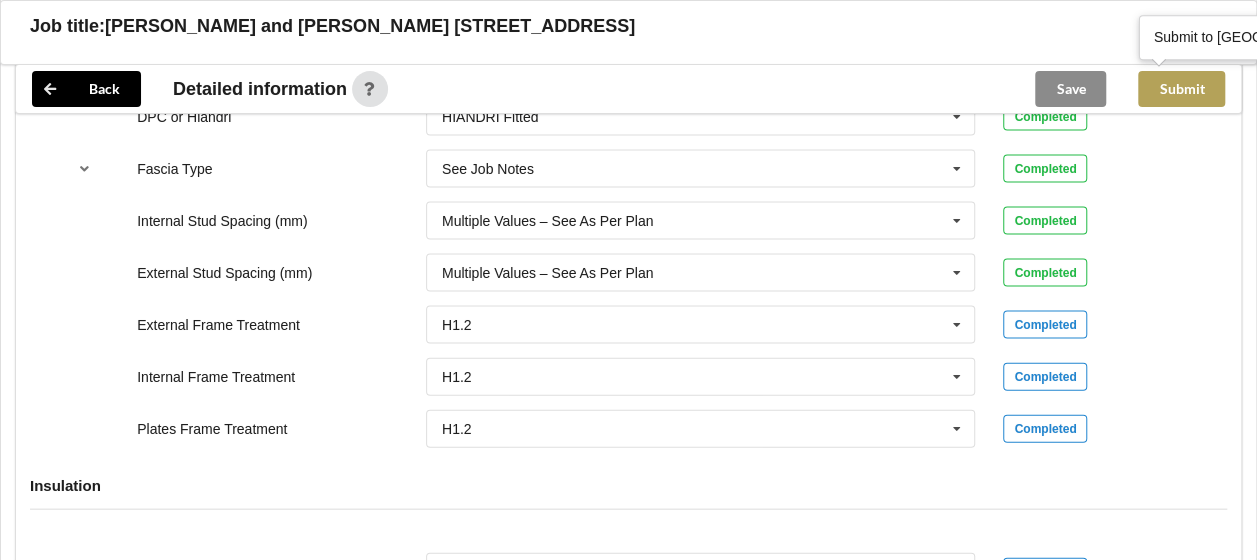 click on "Submit" at bounding box center (1181, 89) 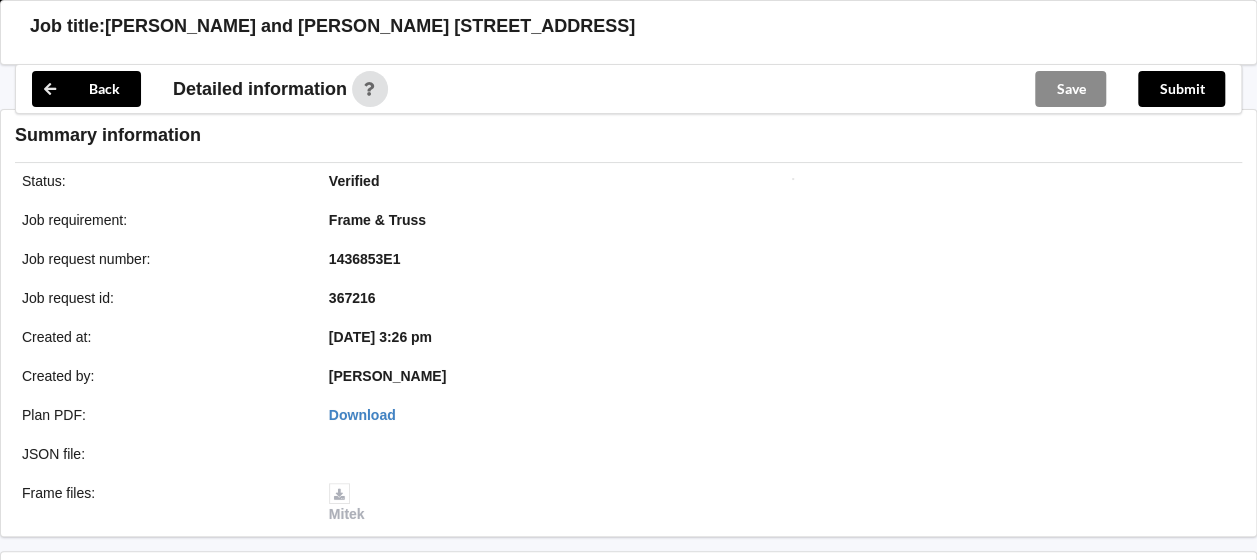 scroll, scrollTop: 2000, scrollLeft: 0, axis: vertical 